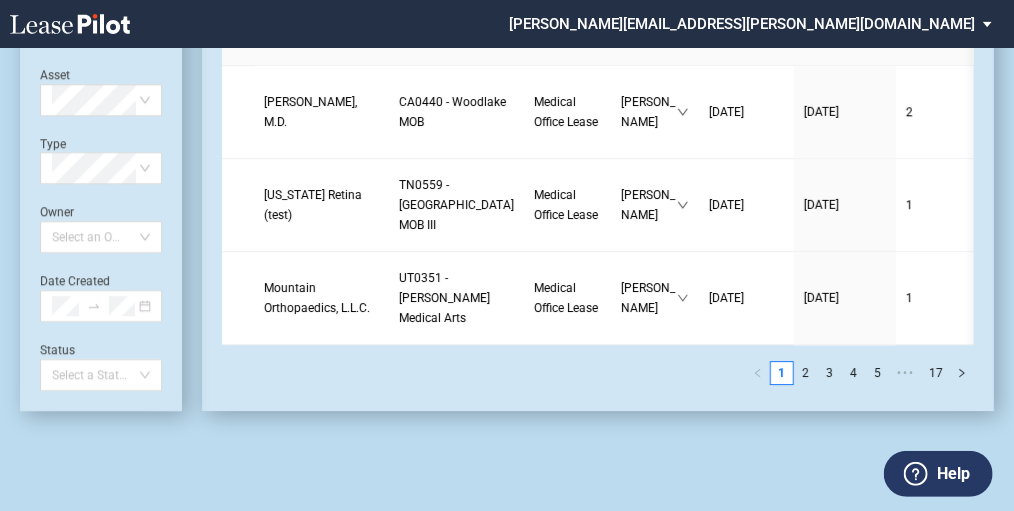 scroll, scrollTop: 5234, scrollLeft: 0, axis: vertical 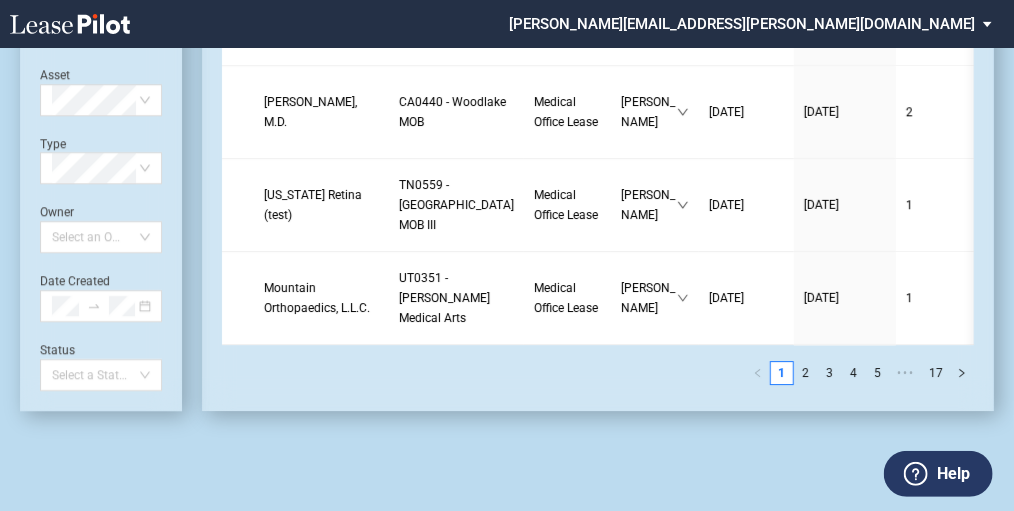 click on "2" at bounding box center (806, 373) 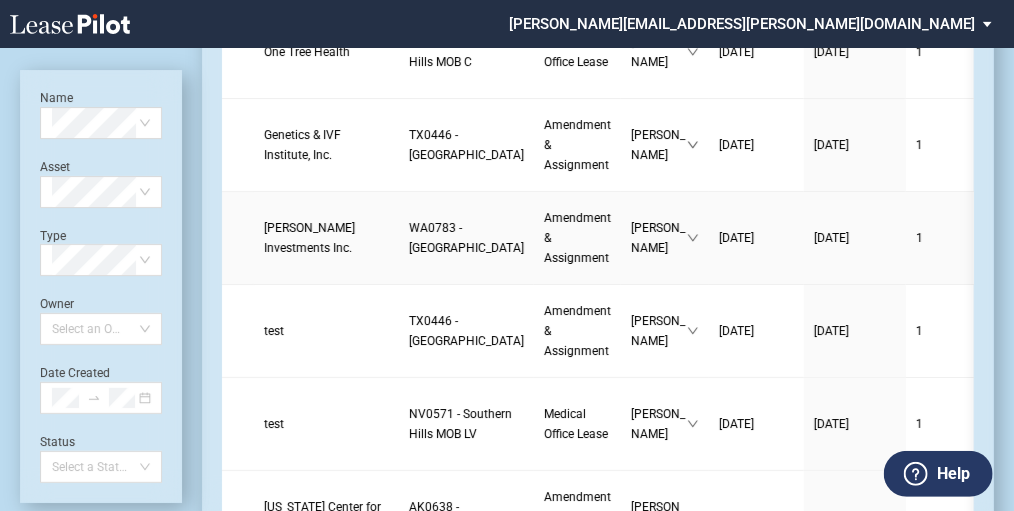 scroll, scrollTop: 2594, scrollLeft: 0, axis: vertical 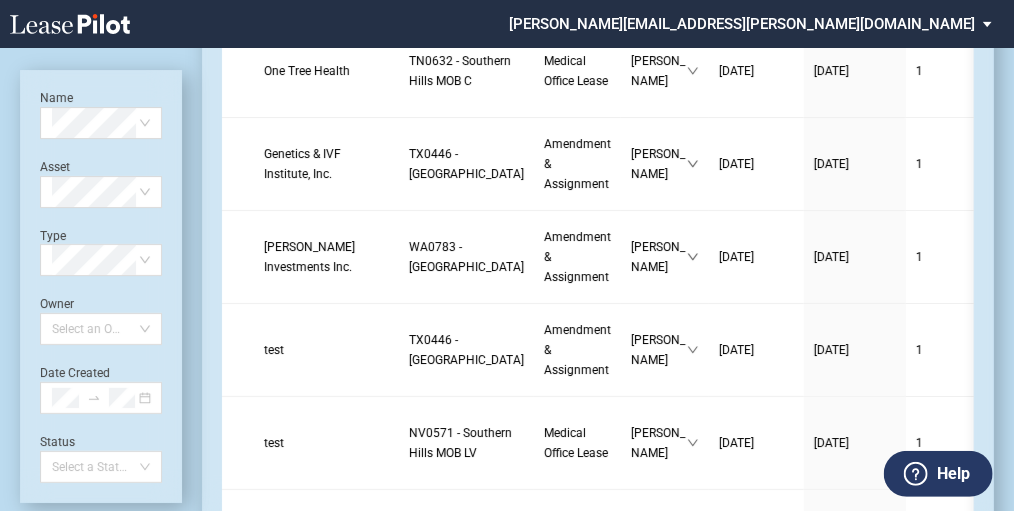 click on "Anastasia Weston" at bounding box center [659, -22] 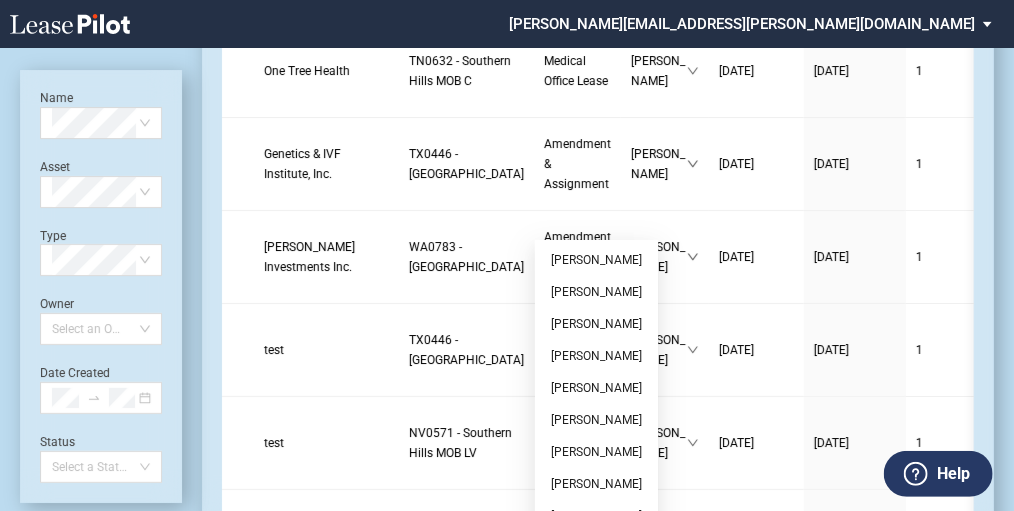 click on "TX0582 - One Forest" at bounding box center (464, -22) 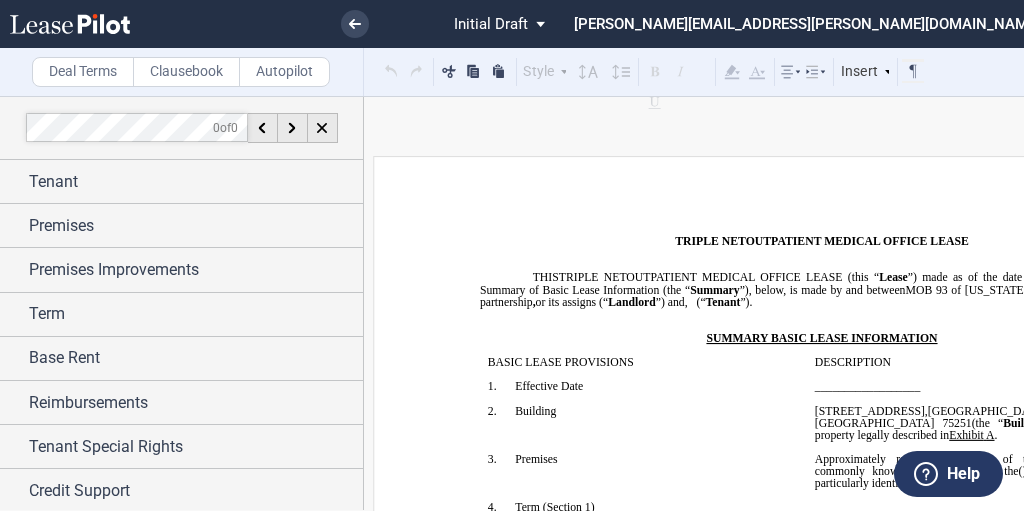 scroll, scrollTop: 0, scrollLeft: 0, axis: both 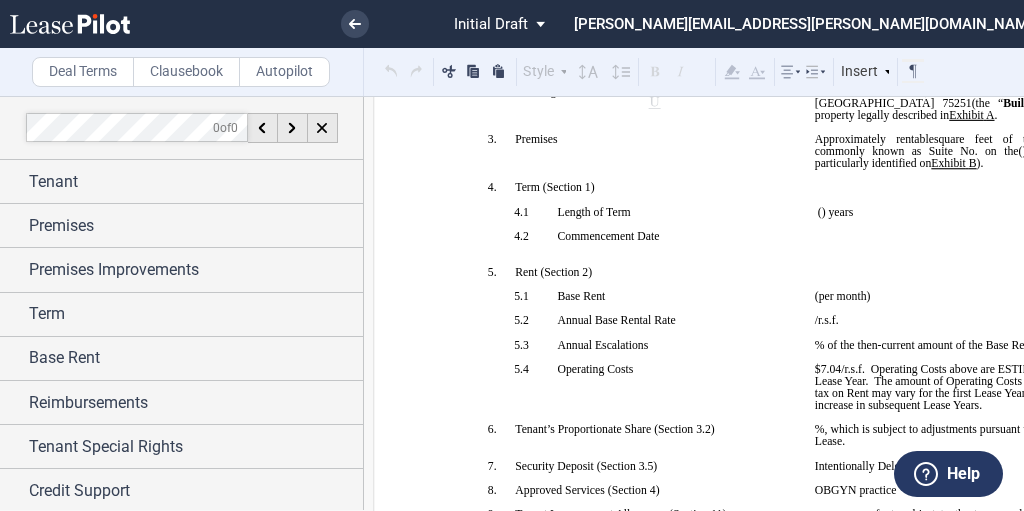 click on "﻿" at bounding box center (643, 308) 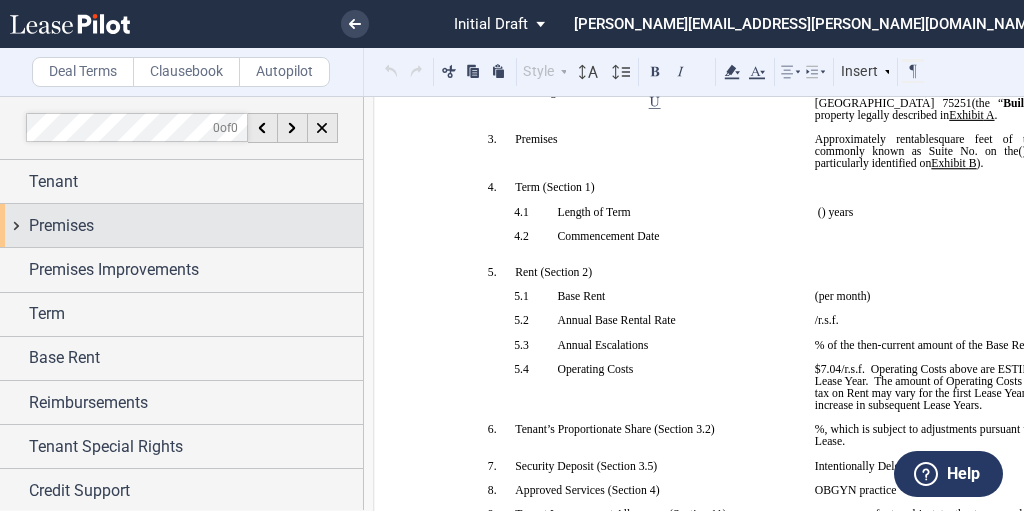 click on "Premises" at bounding box center [181, 225] 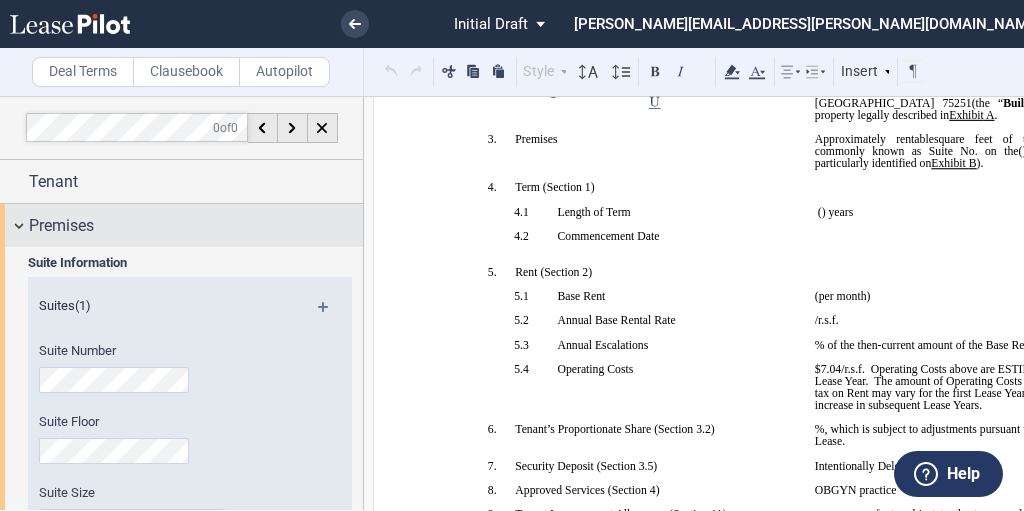 click on "Premises" at bounding box center (61, 226) 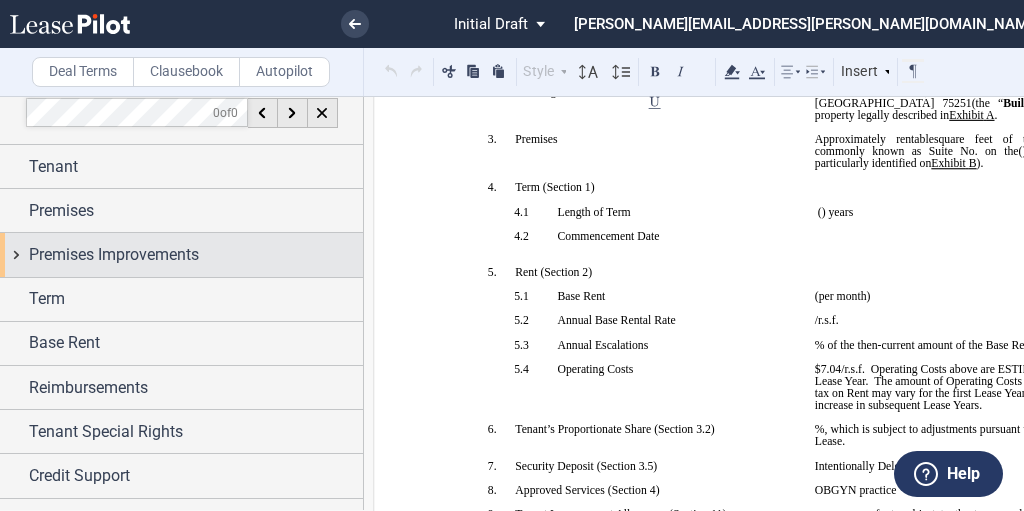 scroll, scrollTop: 43, scrollLeft: 0, axis: vertical 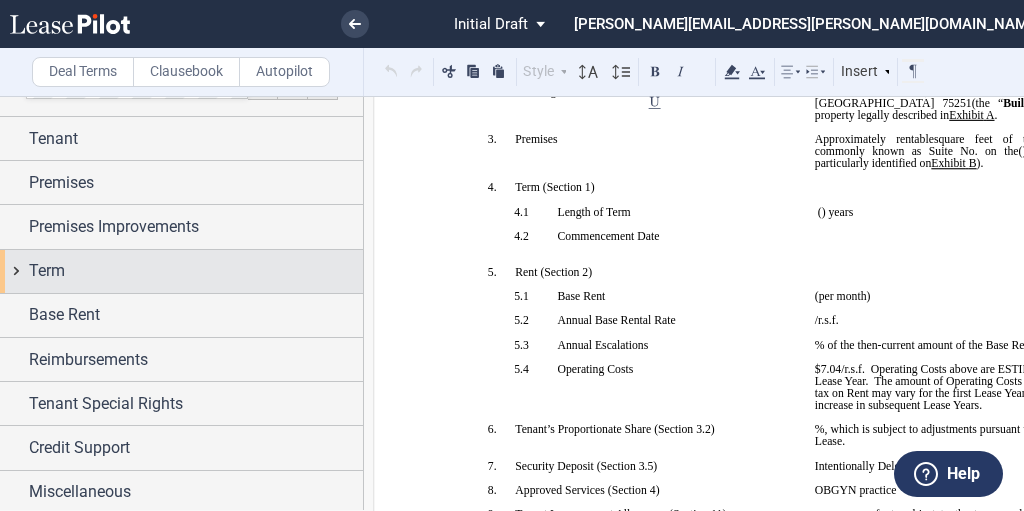 click on "Term" at bounding box center (181, 271) 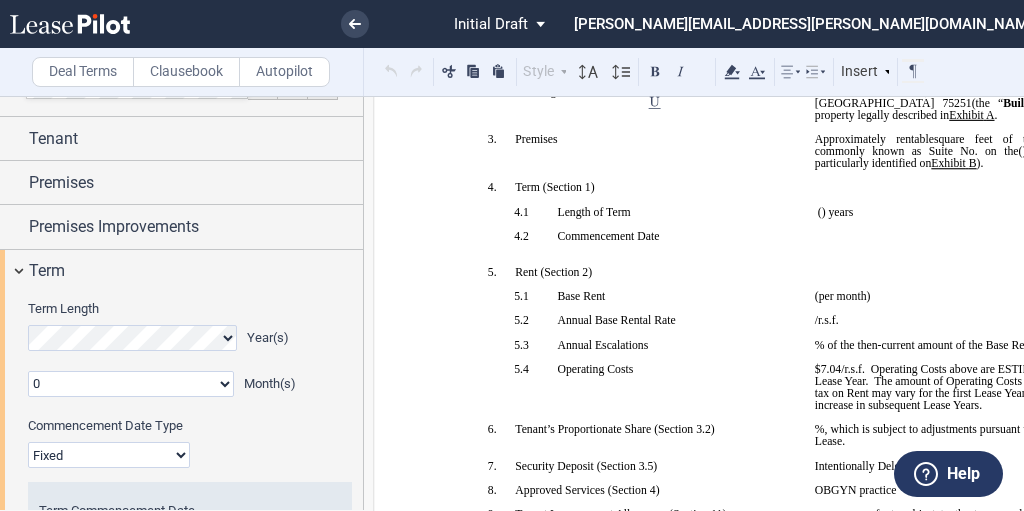 scroll, scrollTop: 123, scrollLeft: 0, axis: vertical 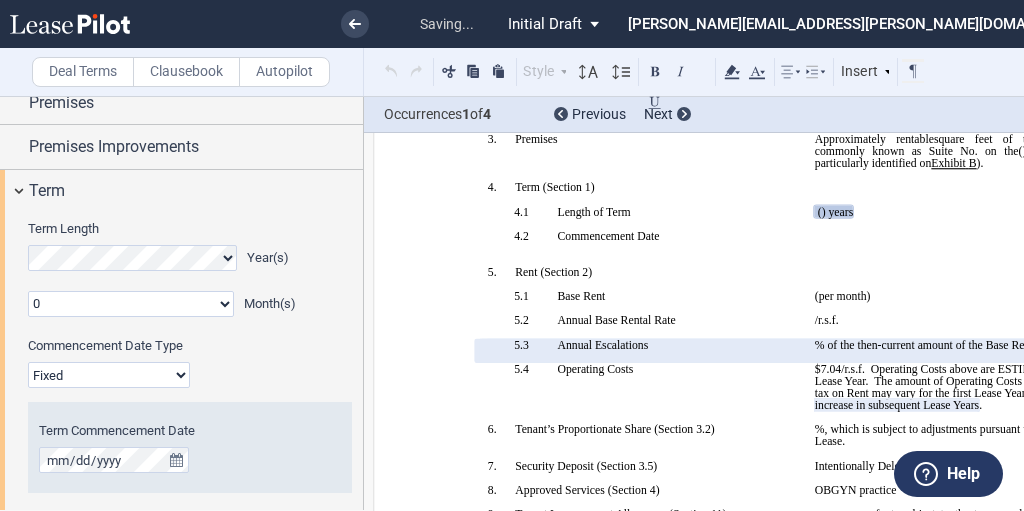click on "Term Length
Year(s)
0 1 2 3 4 5 6 7 8 9 10 11
Month(s)
Extended Term Not Applicable in a Termination
Commencement Date Type
Fixed
Floating
Term Commencement Date" at bounding box center (181, 409) 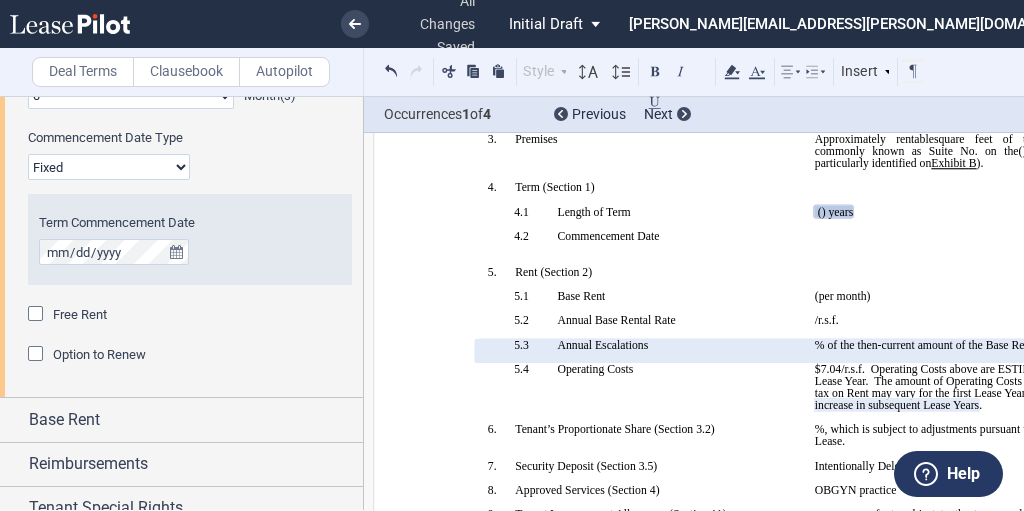 scroll, scrollTop: 435, scrollLeft: 0, axis: vertical 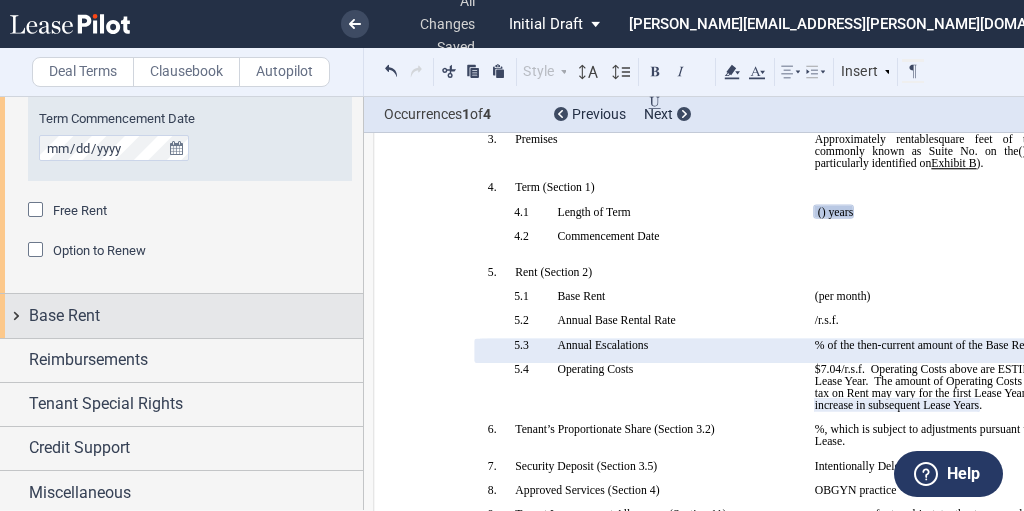 click on "Base Rent" at bounding box center [181, 315] 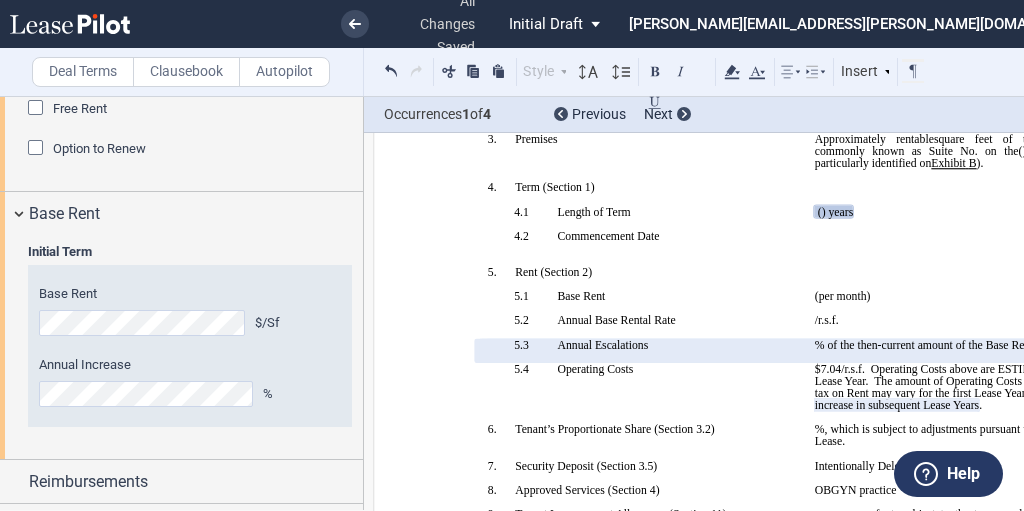 scroll, scrollTop: 595, scrollLeft: 0, axis: vertical 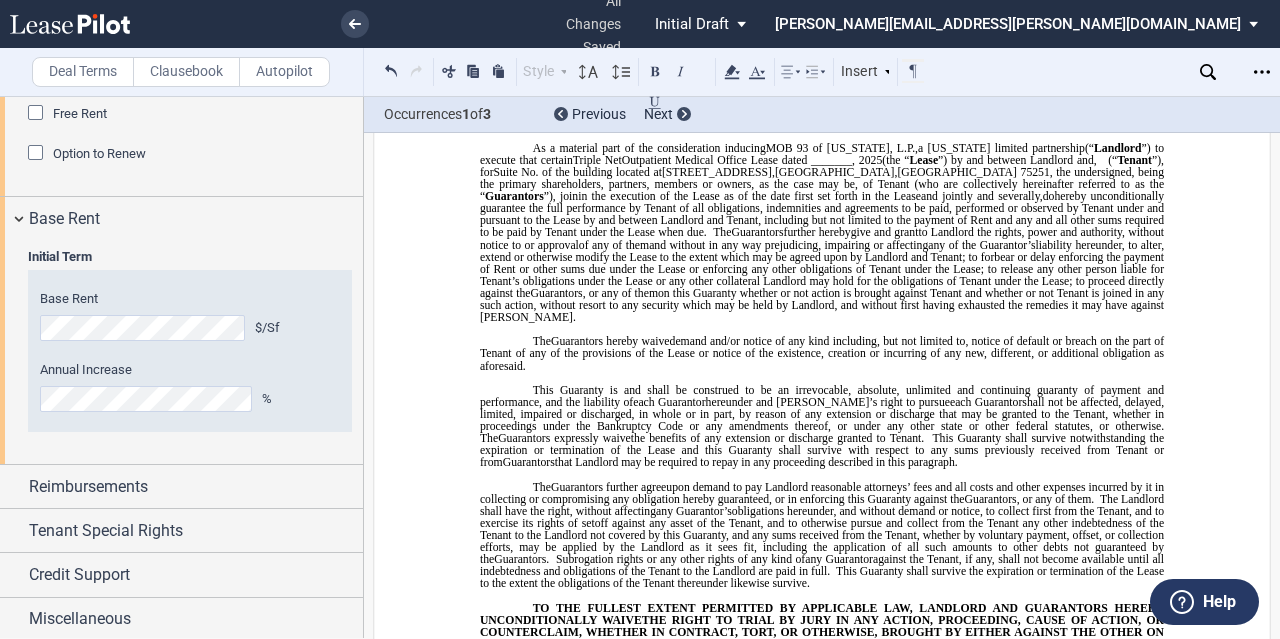 drag, startPoint x: 1020, startPoint y: 228, endPoint x: 1095, endPoint y: 190, distance: 84.07735 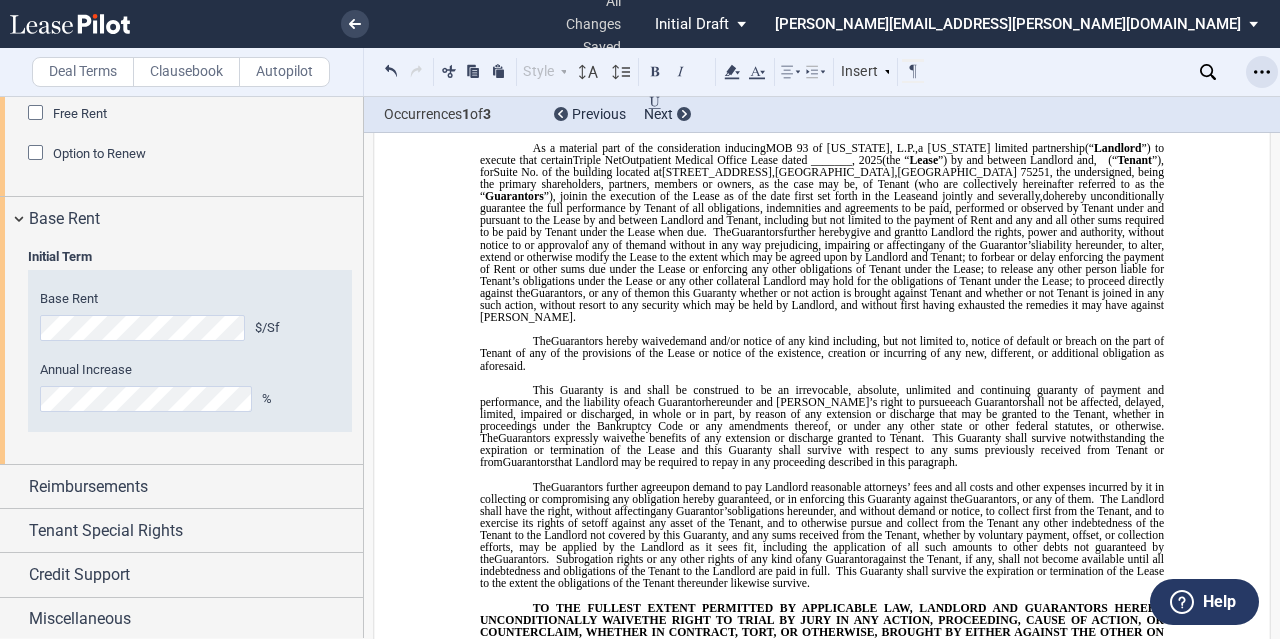 click 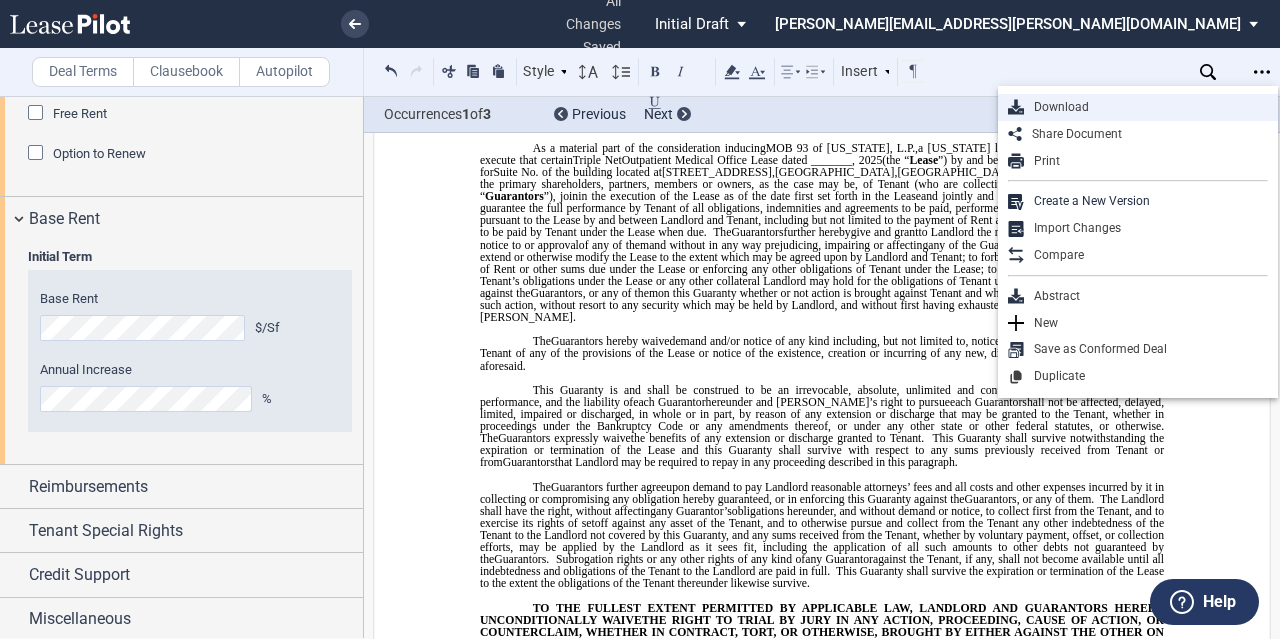 click on "Download" at bounding box center [1146, 107] 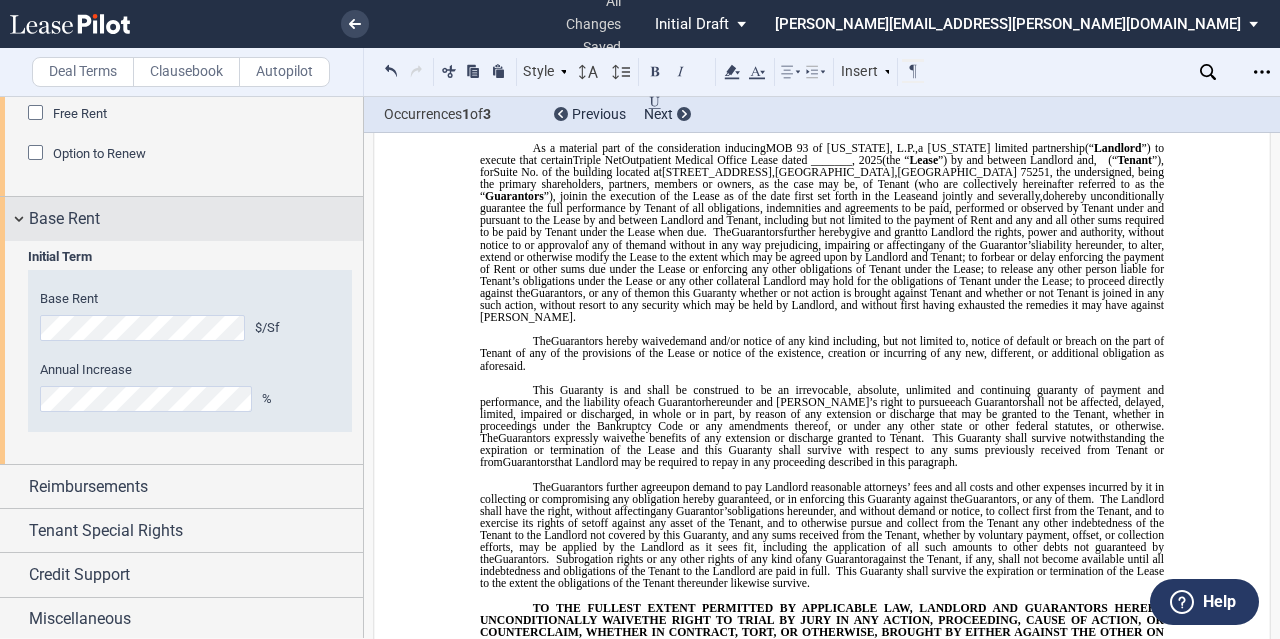 click on "Base Rent" at bounding box center (64, 219) 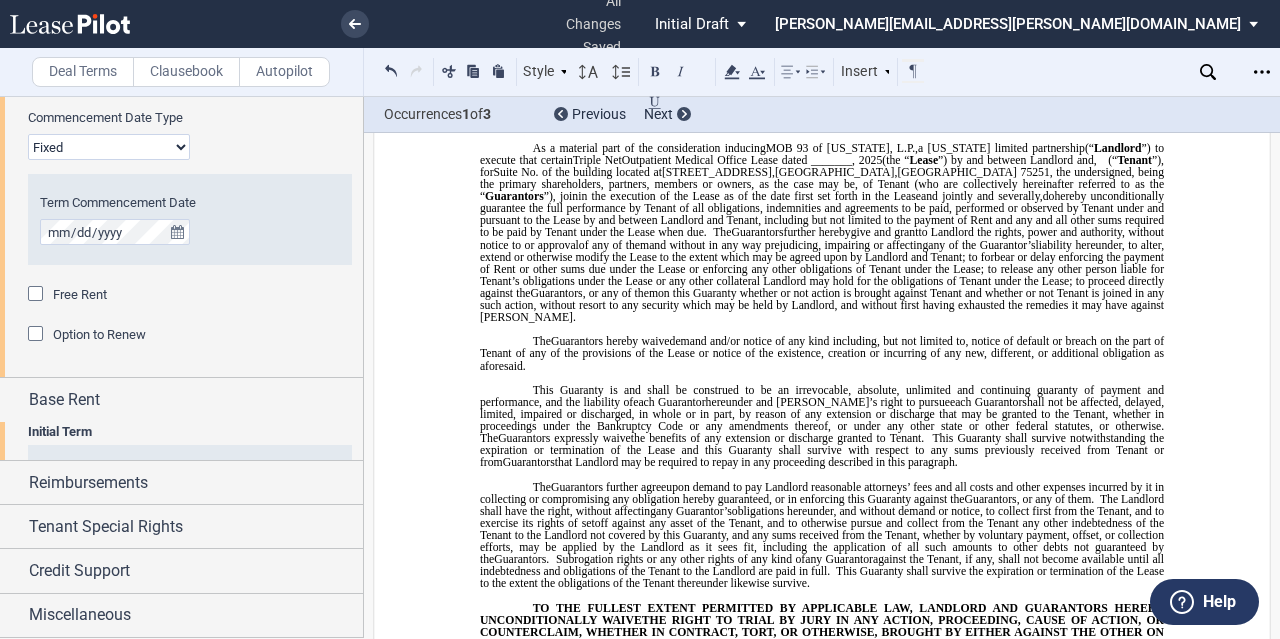 scroll, scrollTop: 308, scrollLeft: 0, axis: vertical 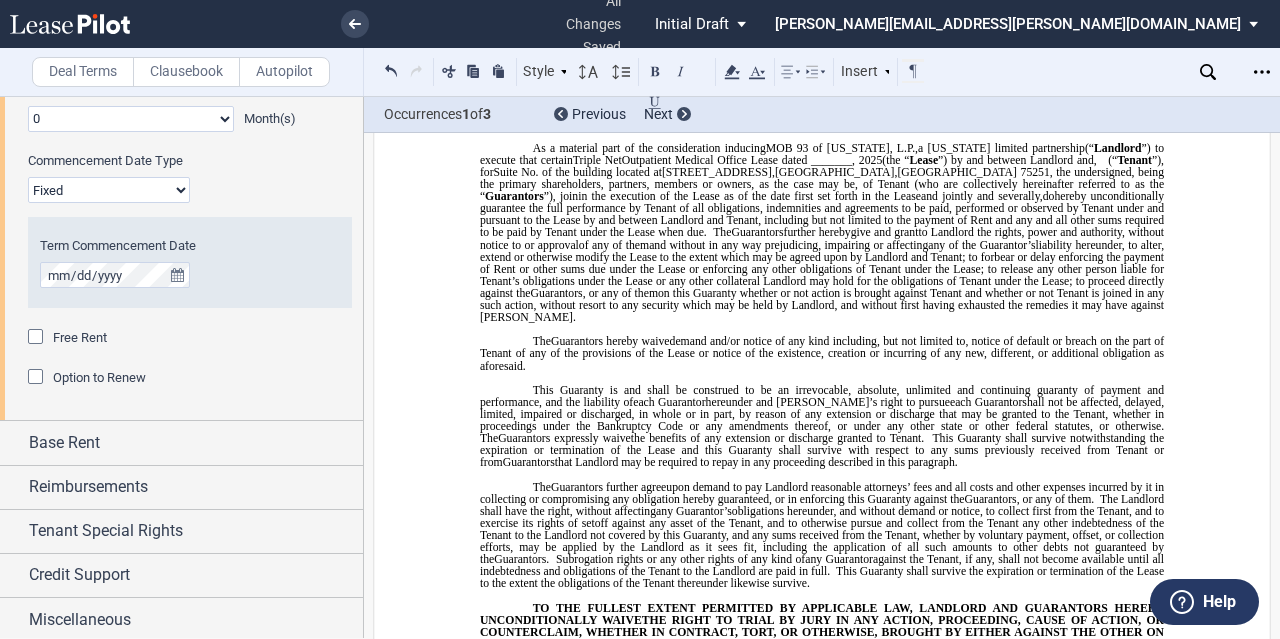 click on "Option to Renew" at bounding box center [99, 377] 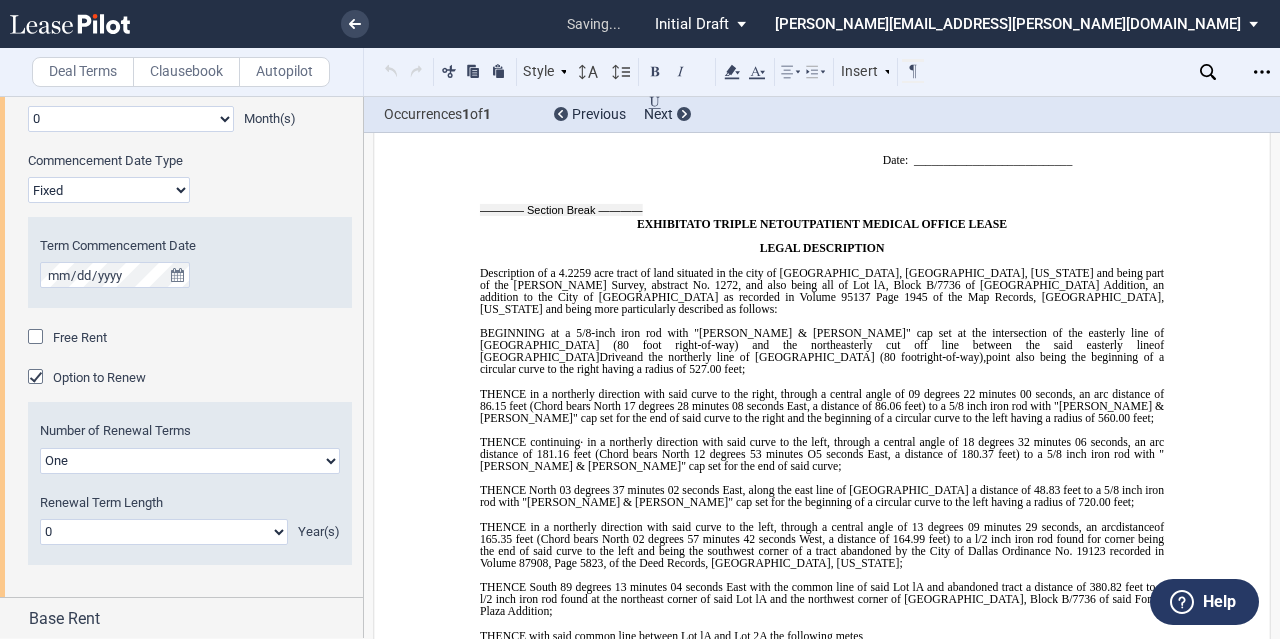 scroll, scrollTop: 17656, scrollLeft: 0, axis: vertical 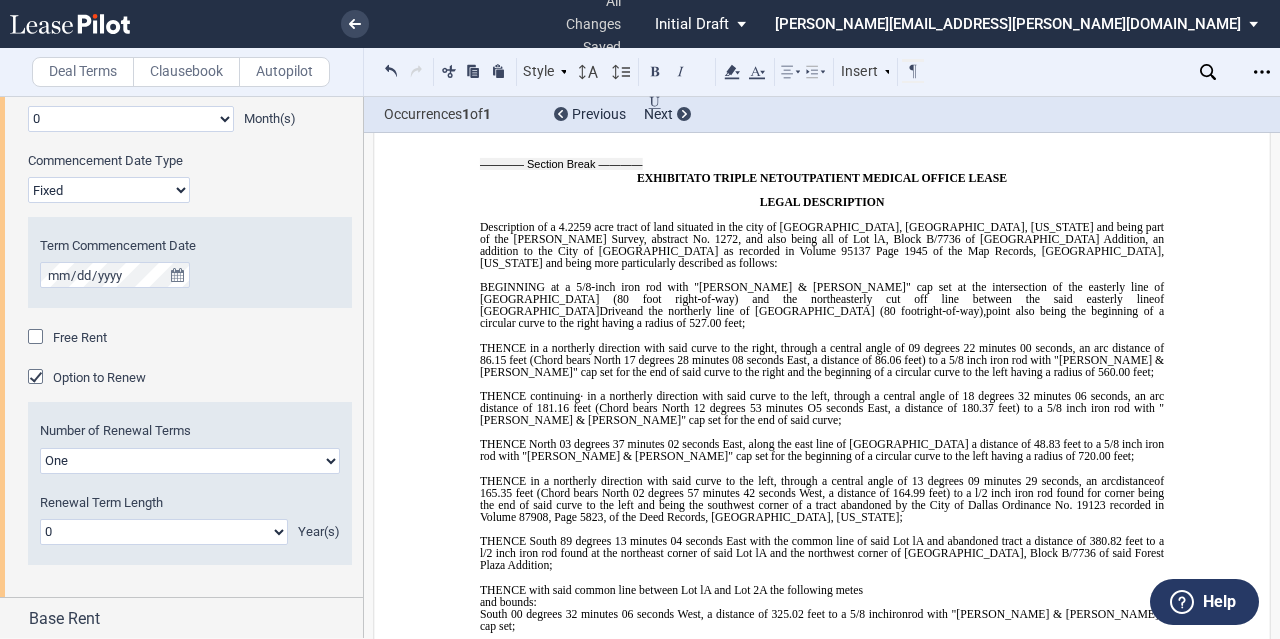 click on "0 1 2 3 4 5 6 7 8 9 10 11 12 13 14 15 16 17 18 19 20" 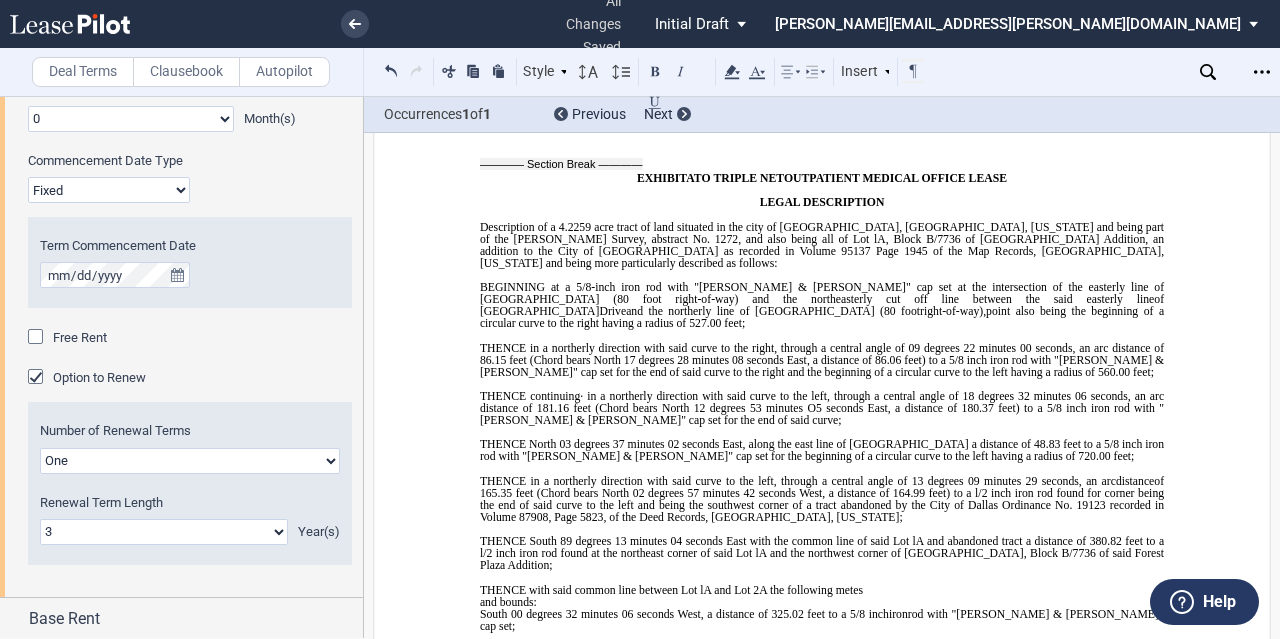 click on "0 1 2 3 4 5 6 7 8 9 10 11 12 13 14 15 16 17 18 19 20" 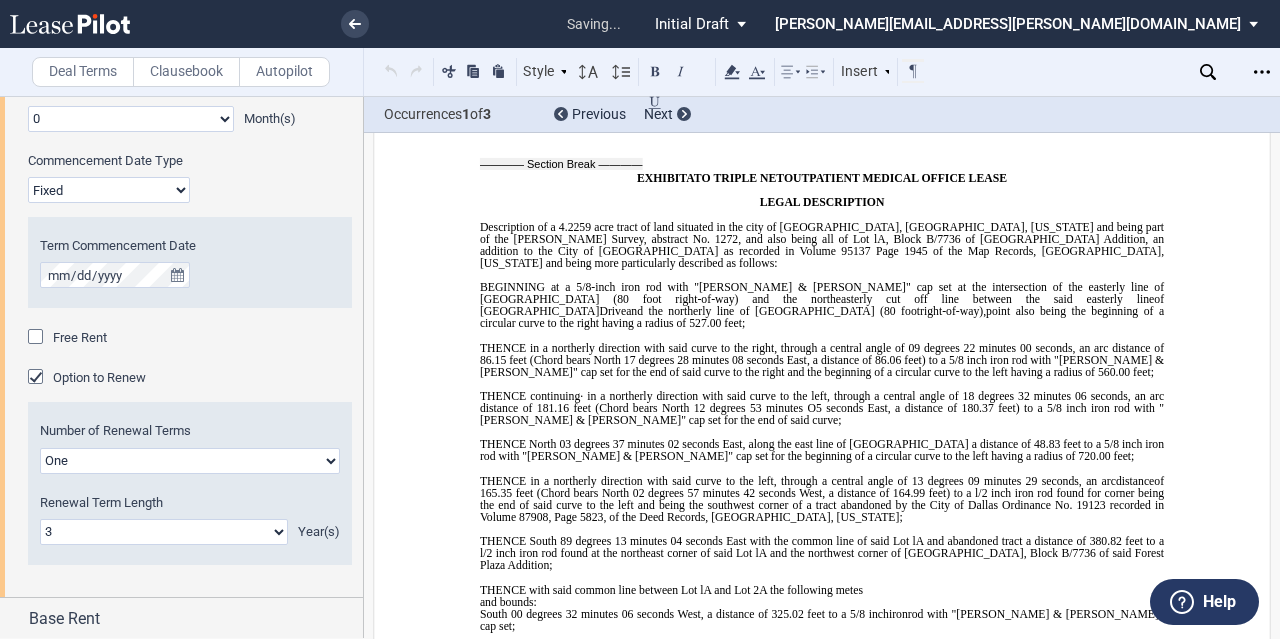 click on "Fair Market Base Rental Rate" 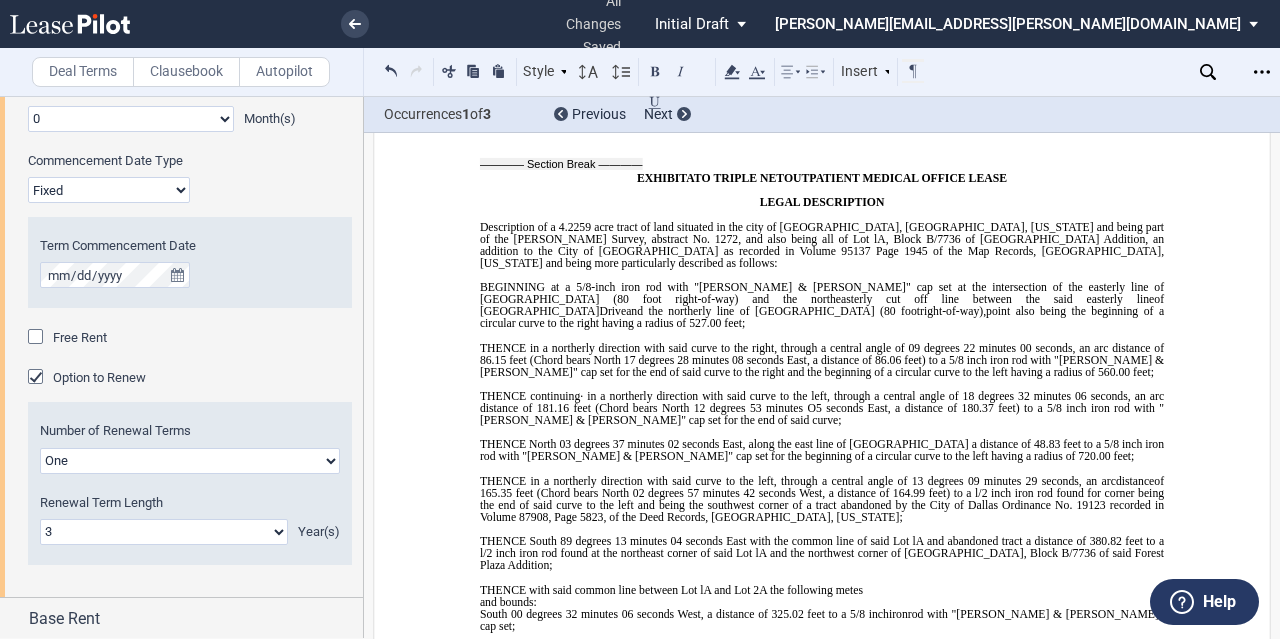 drag, startPoint x: 630, startPoint y: 453, endPoint x: 560, endPoint y: 323, distance: 147.64822 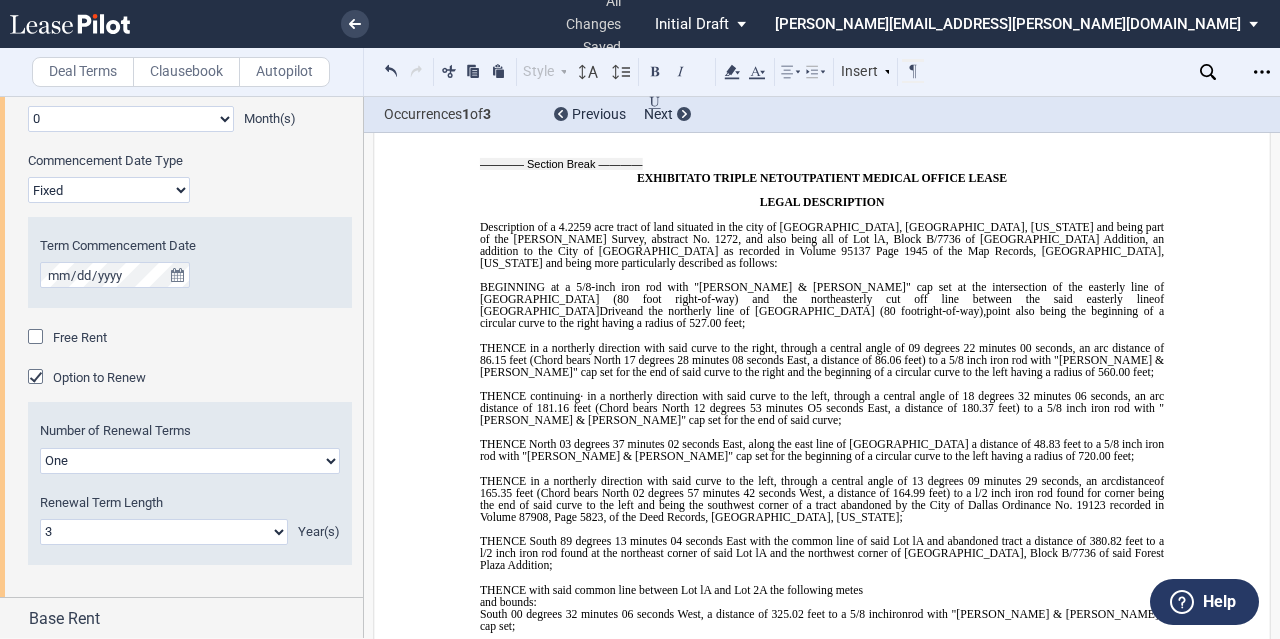 click on "If Tenant does not agree with [PERSON_NAME]’s proposal Tenant shall deliver to Landlord written notice of such disagreement (“" 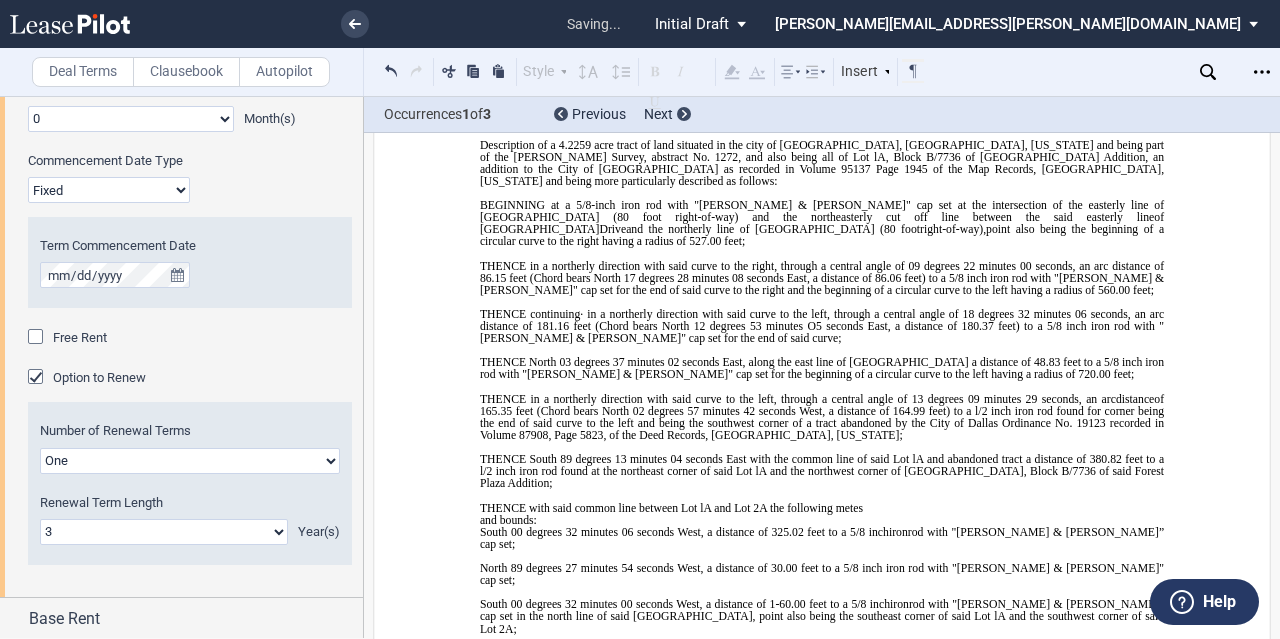 scroll, scrollTop: 17456, scrollLeft: 0, axis: vertical 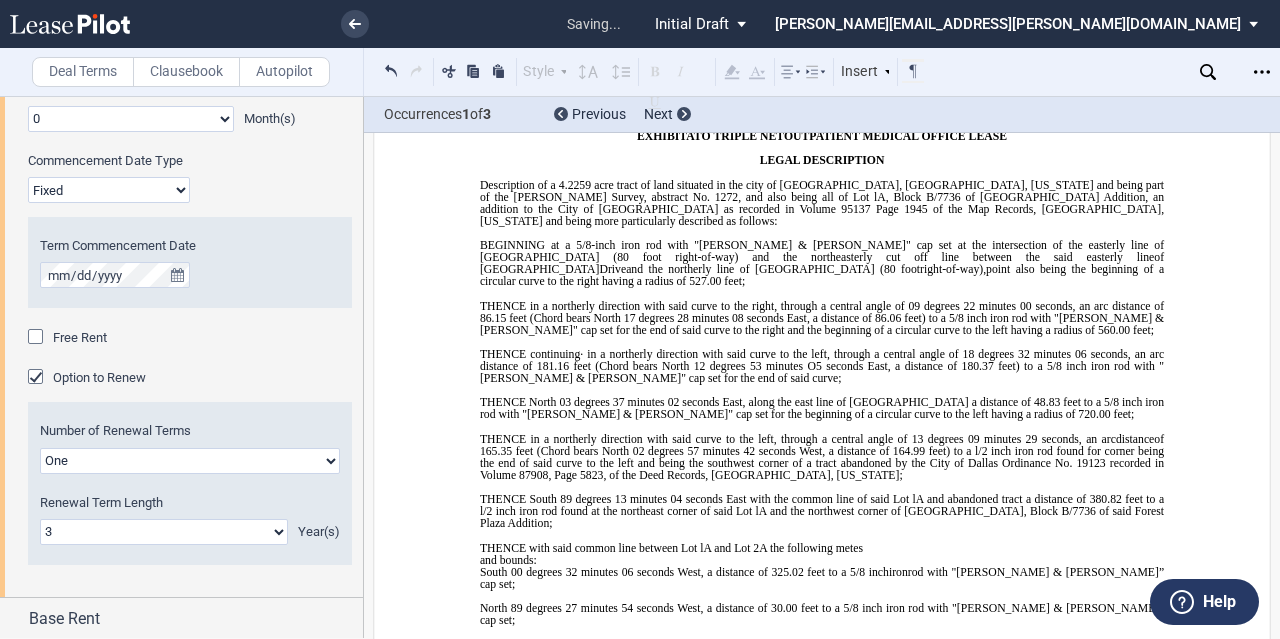 click on "subsequent to the initial Term" 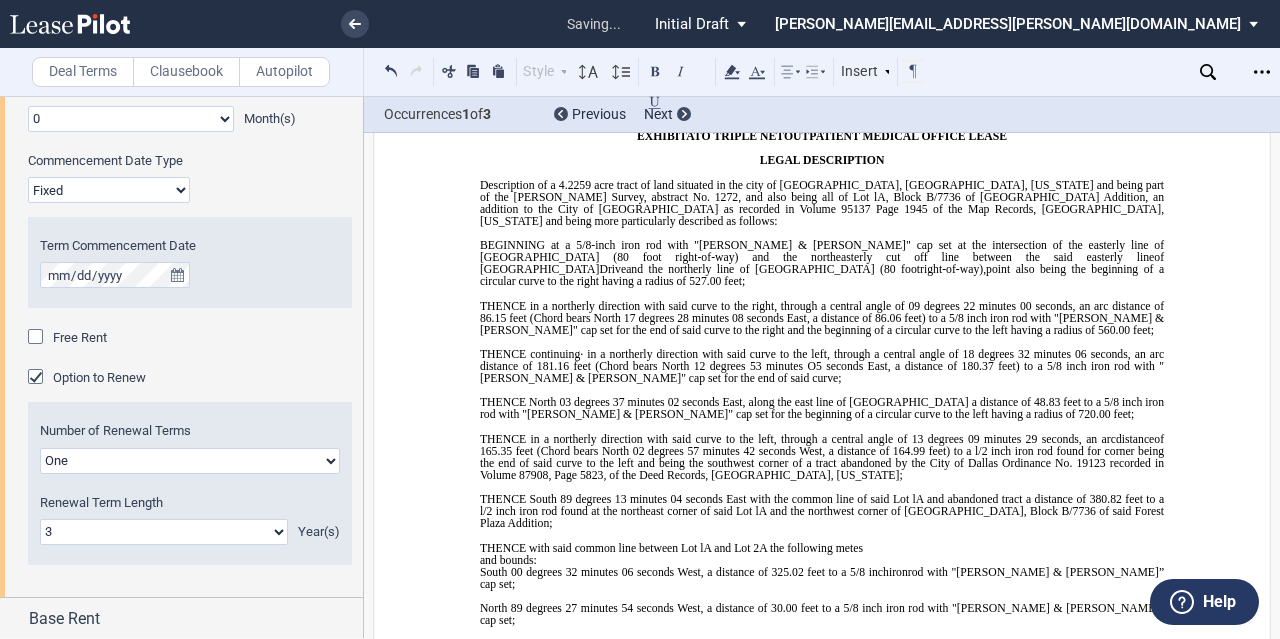 click on "(6)" 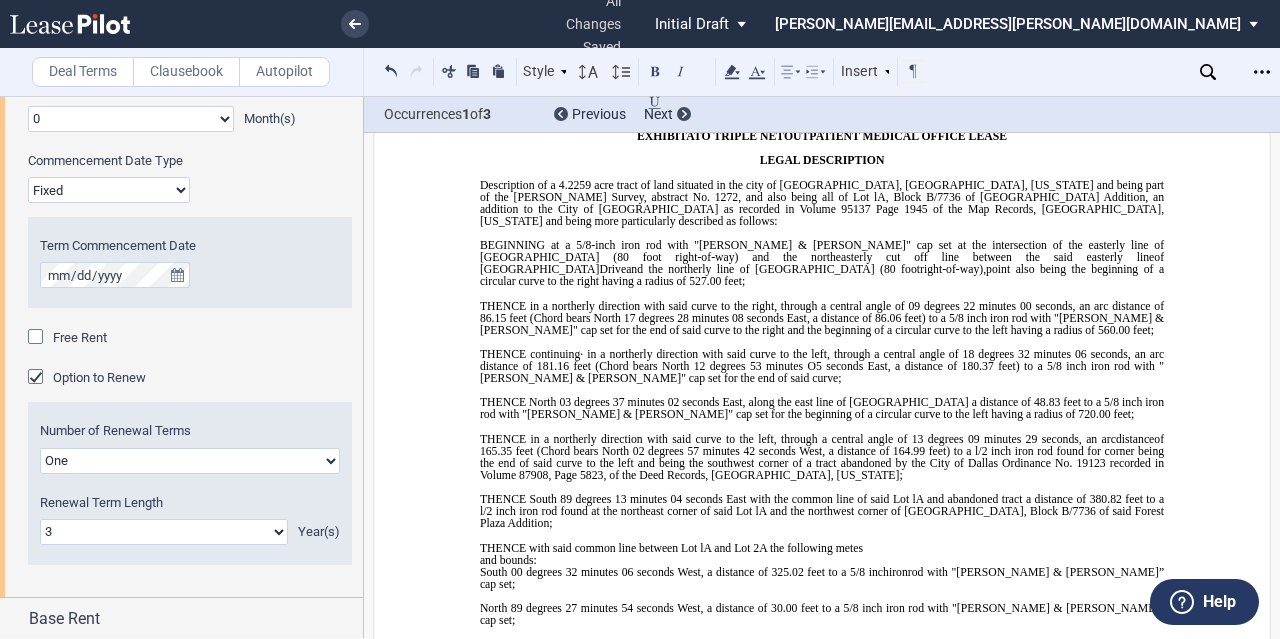 type 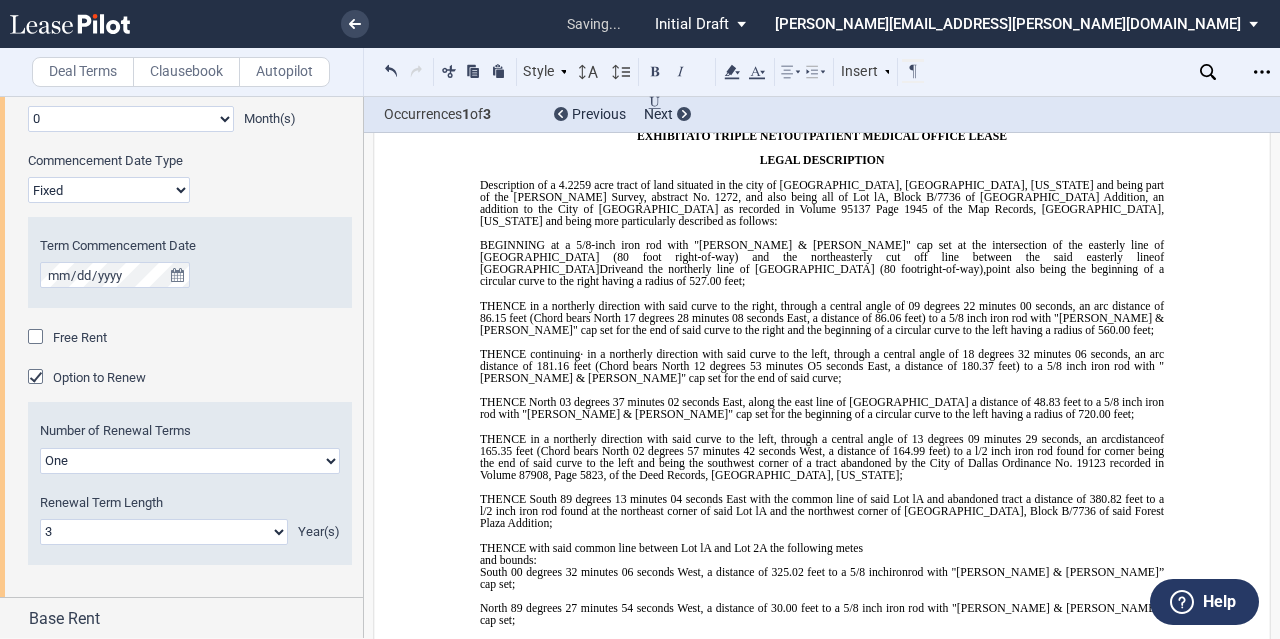 drag, startPoint x: 933, startPoint y: 385, endPoint x: 898, endPoint y: 385, distance: 35 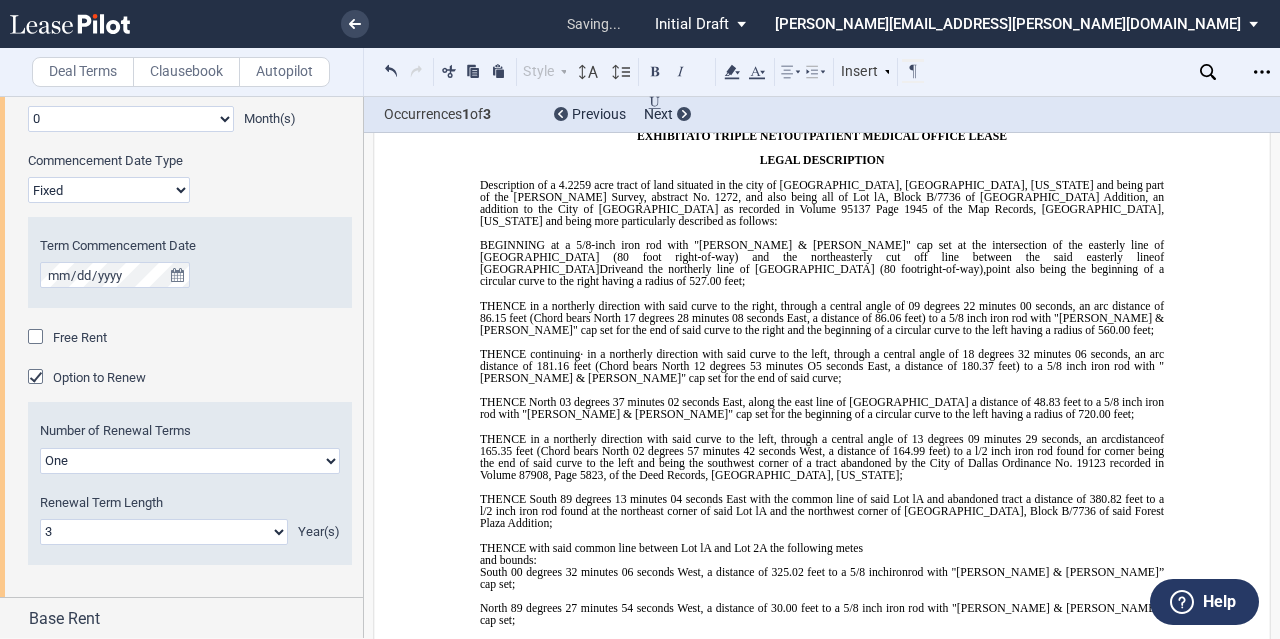 drag, startPoint x: 868, startPoint y: 384, endPoint x: 856, endPoint y: 387, distance: 12.369317 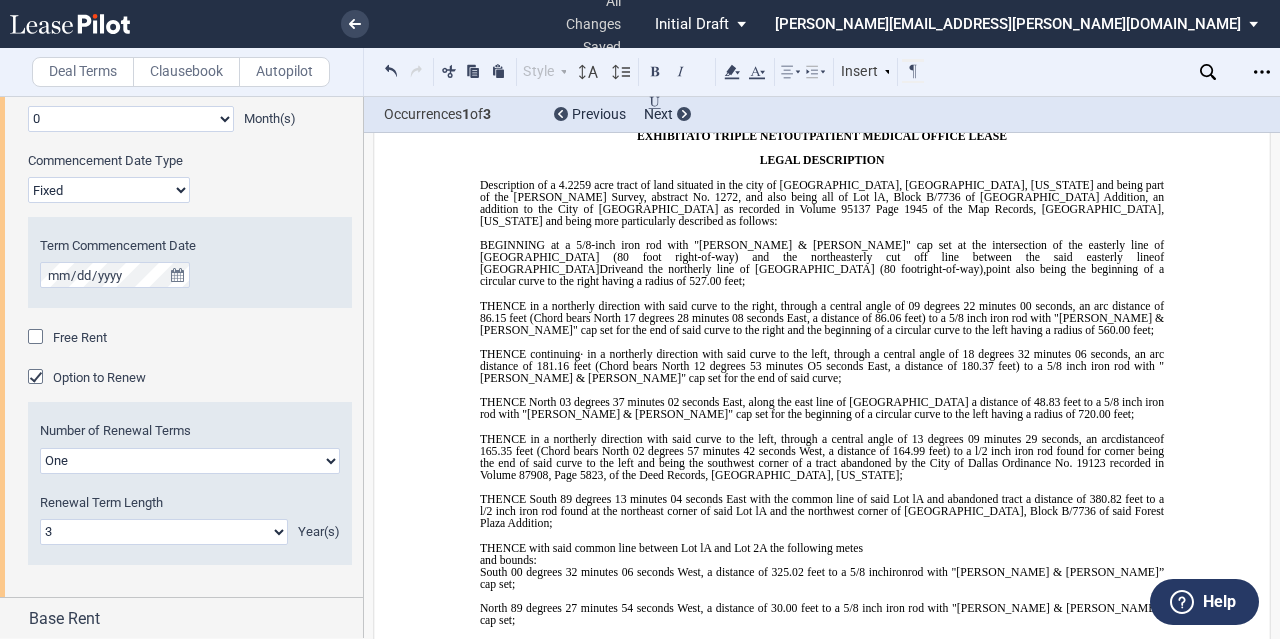 click on "This option shall be exercised only by written notice from Tenant to Landlord and given no less than" 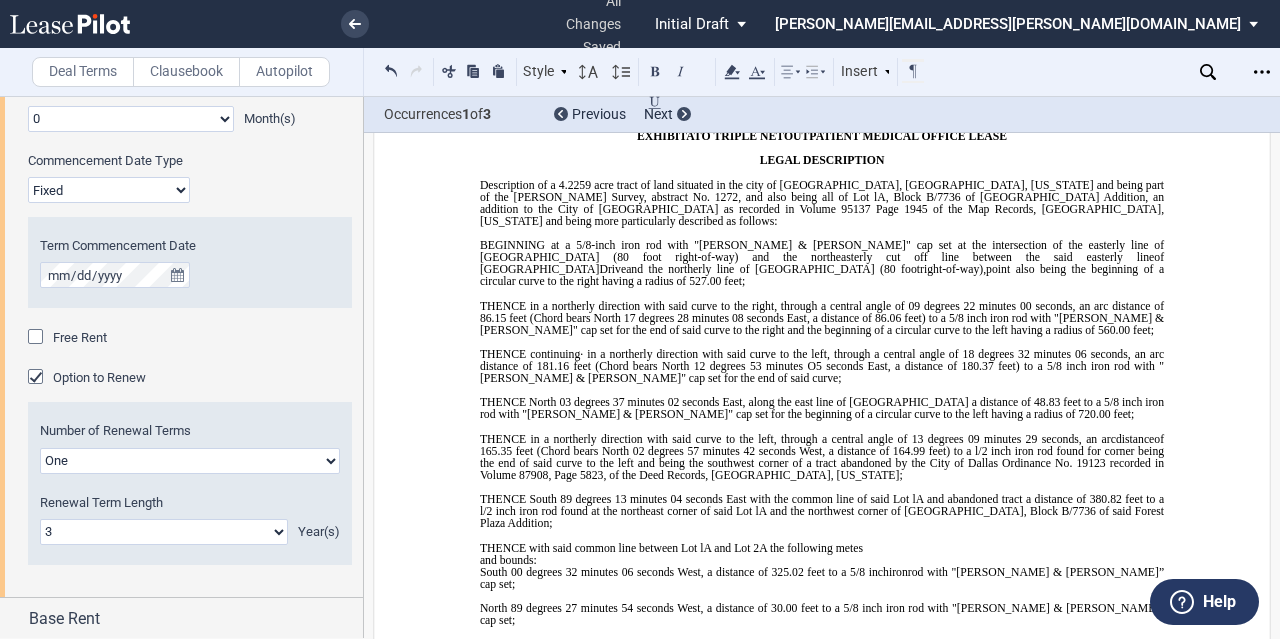 click on "22.2                 Rent During Extended Term .    Annual Base Rent per rentable square foot for  the  each  Extended Term shall be an amount equal to “ Fair Market Base Rental Rate .”    As used herein the term “ Fair Market Base Rental Rate ” shall be the fair market annual rental of the Premises determined by Landlord based on a survey of annual rental rates being charged in the market area which encompasses the Building, for space comparable to the Premises, taking into account the quality and age of the Building, the floor level, quality of tenant improvements provided and other relevant factors and assuming that such annual rental is a “net” rental pursuant to a lease providing for a pass through of taxes and operating expenses on a proportionate basis.    The current Base Rent Rate being charged by Landlord for other leases of space in the Building may be considered by Landlord in determining Fair Market Rental Rate." at bounding box center [822, -651] 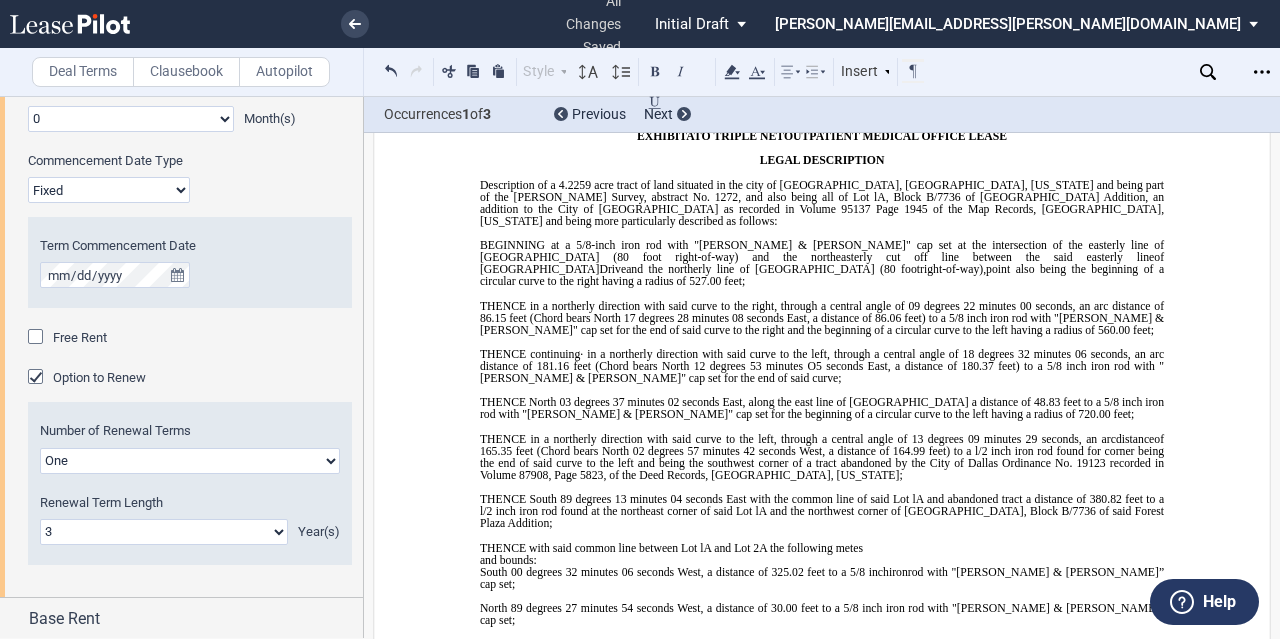 drag, startPoint x: 570, startPoint y: 535, endPoint x: 493, endPoint y: 395, distance: 159.77797 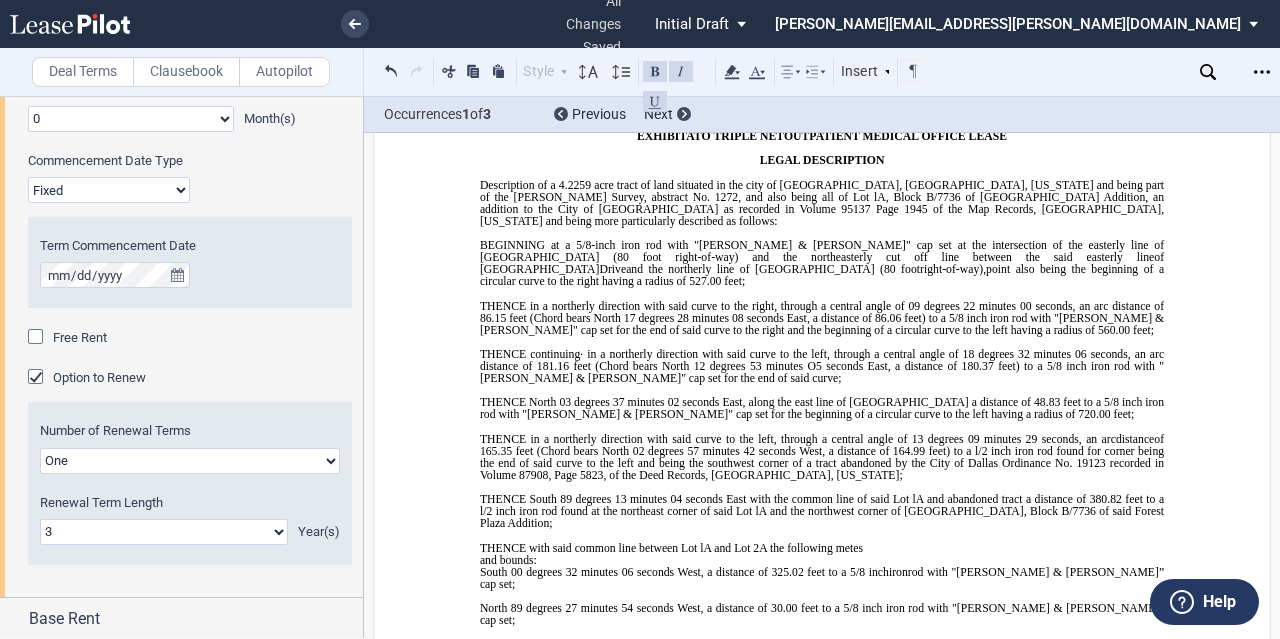 drag, startPoint x: 482, startPoint y: 301, endPoint x: 480, endPoint y: 369, distance: 68.0294 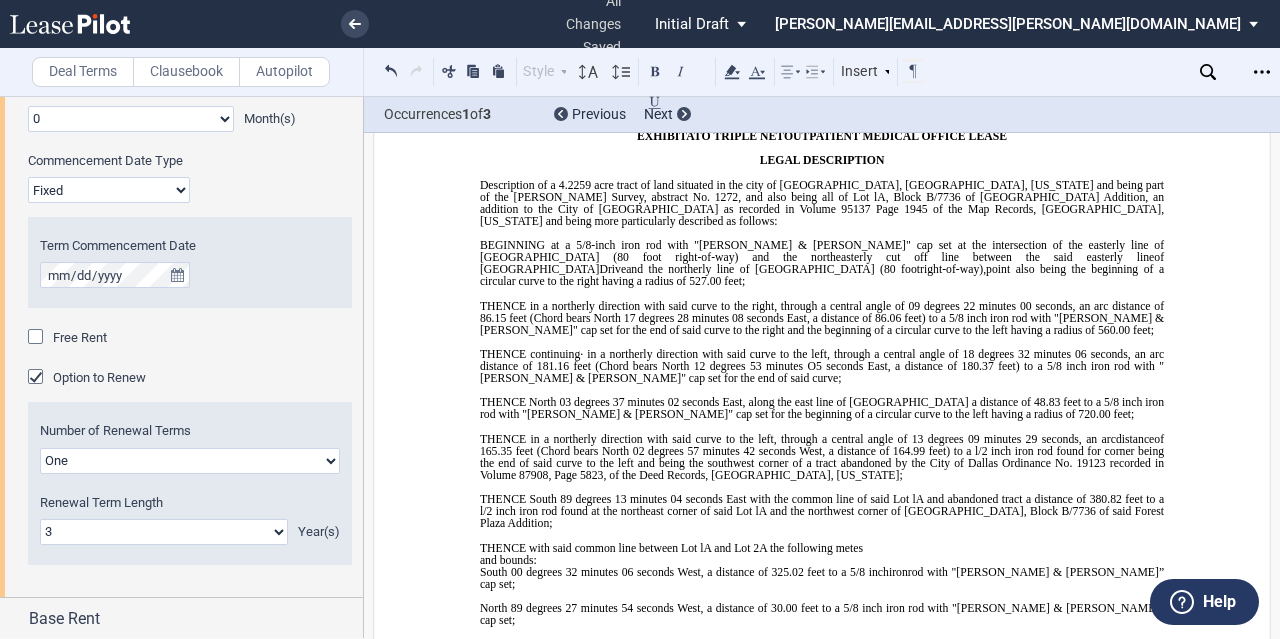 drag, startPoint x: 530, startPoint y: 486, endPoint x: 554, endPoint y: 531, distance: 51 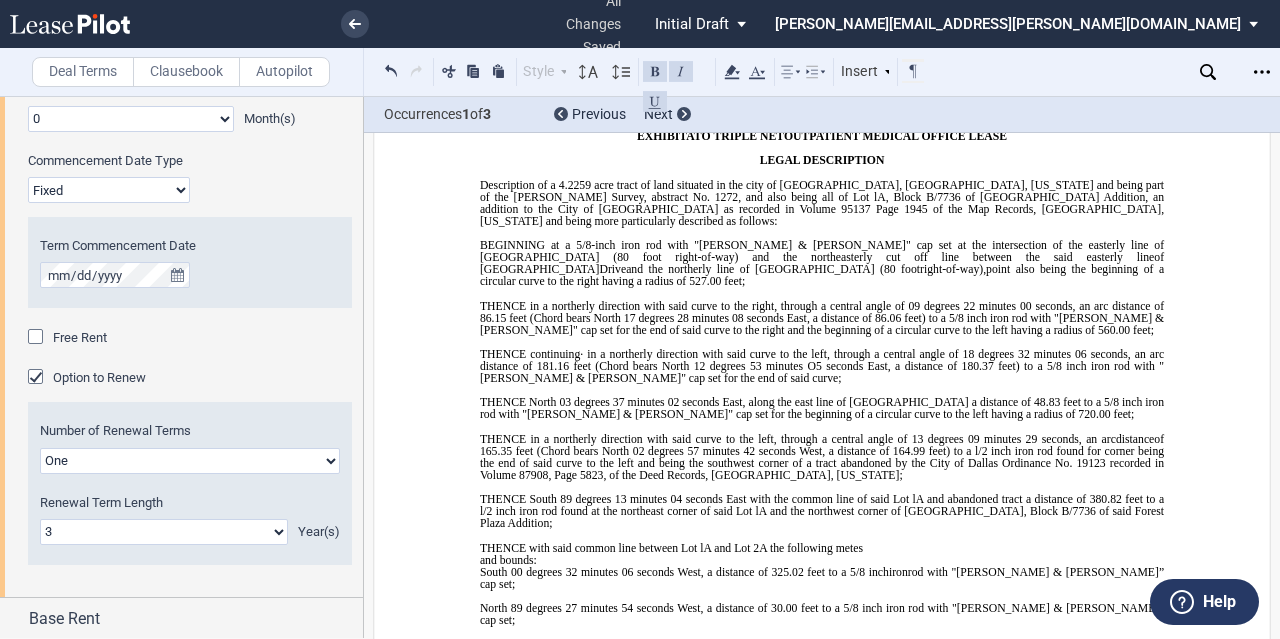 drag, startPoint x: 504, startPoint y: 308, endPoint x: 469, endPoint y: 361, distance: 63.51378 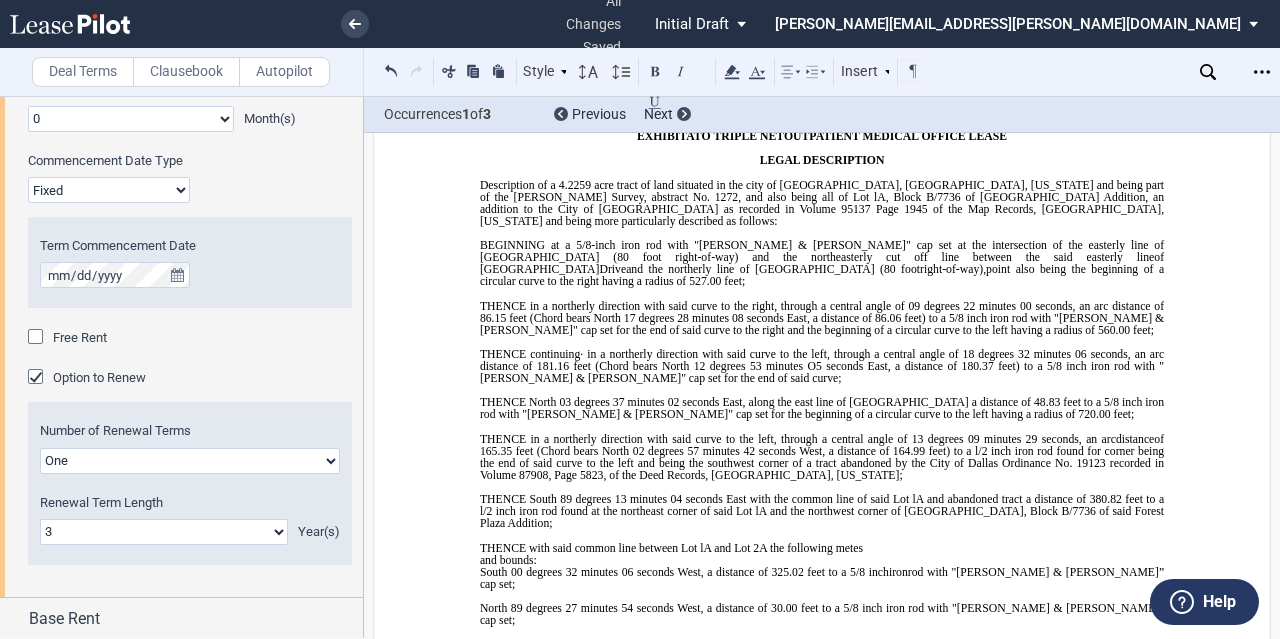 drag, startPoint x: 554, startPoint y: 531, endPoint x: 476, endPoint y: 298, distance: 245.70918 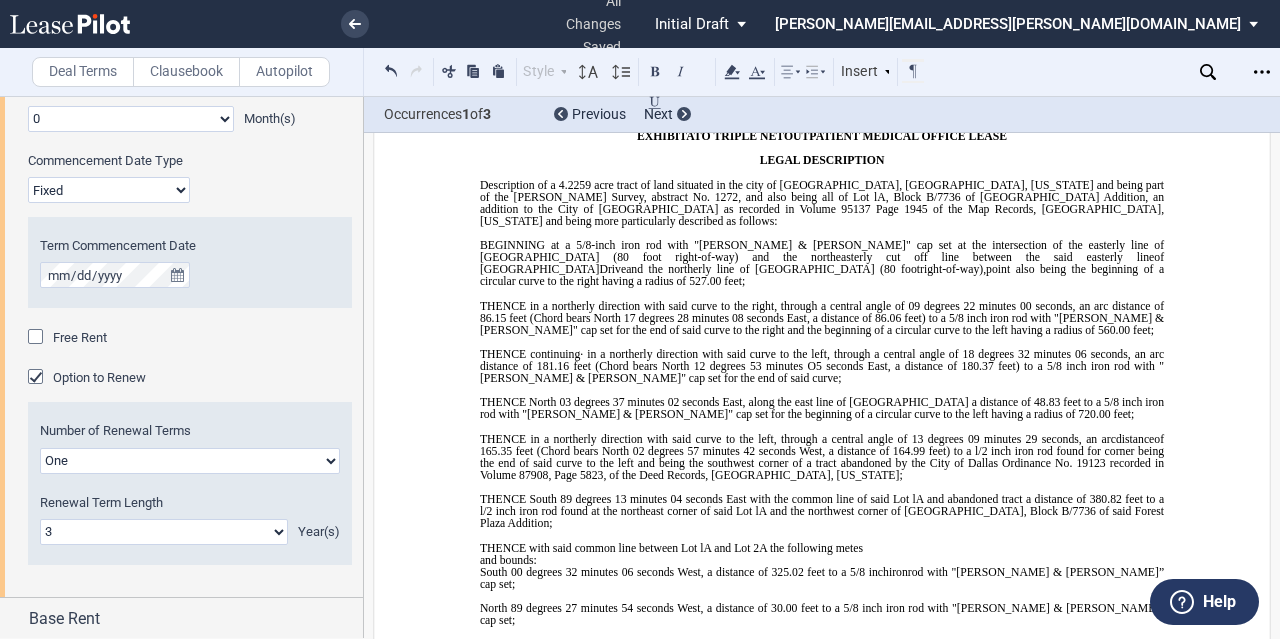 click on "Each party hereby indemnifies and holds the other harmless from and against any such fees, commissions and/or compensation that are due or claimed to be due, by reason of this transaction and arise, or are claimed to arise, by reason of its acts or an agreement with any" 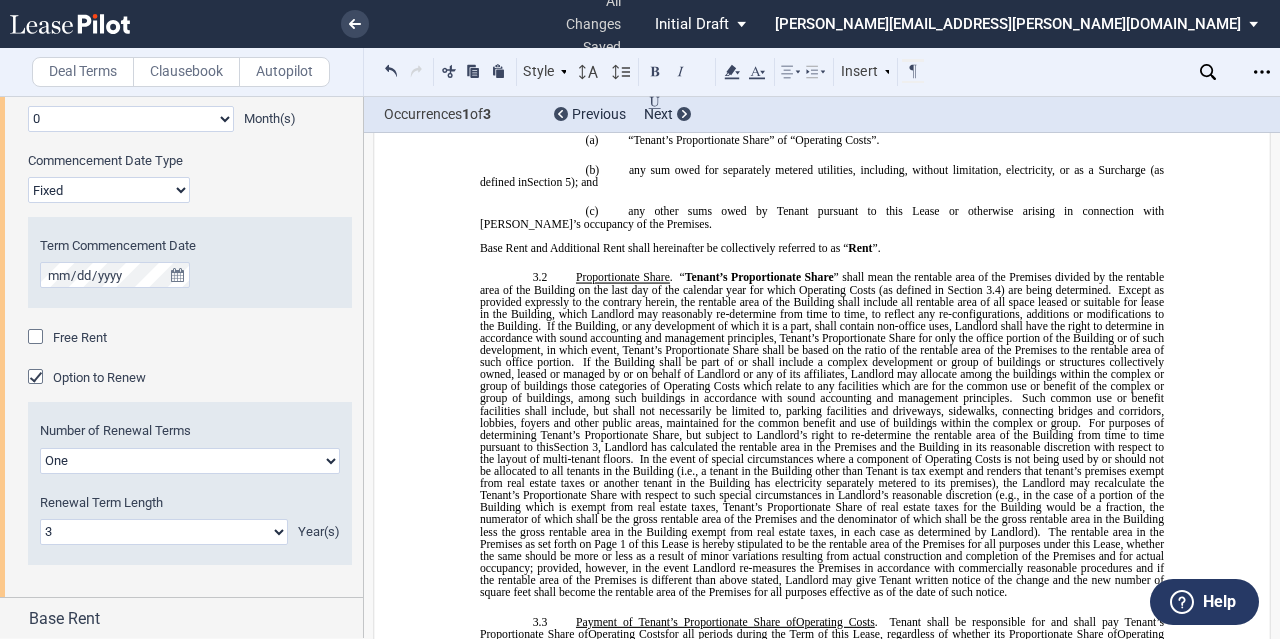 scroll, scrollTop: 1756, scrollLeft: 0, axis: vertical 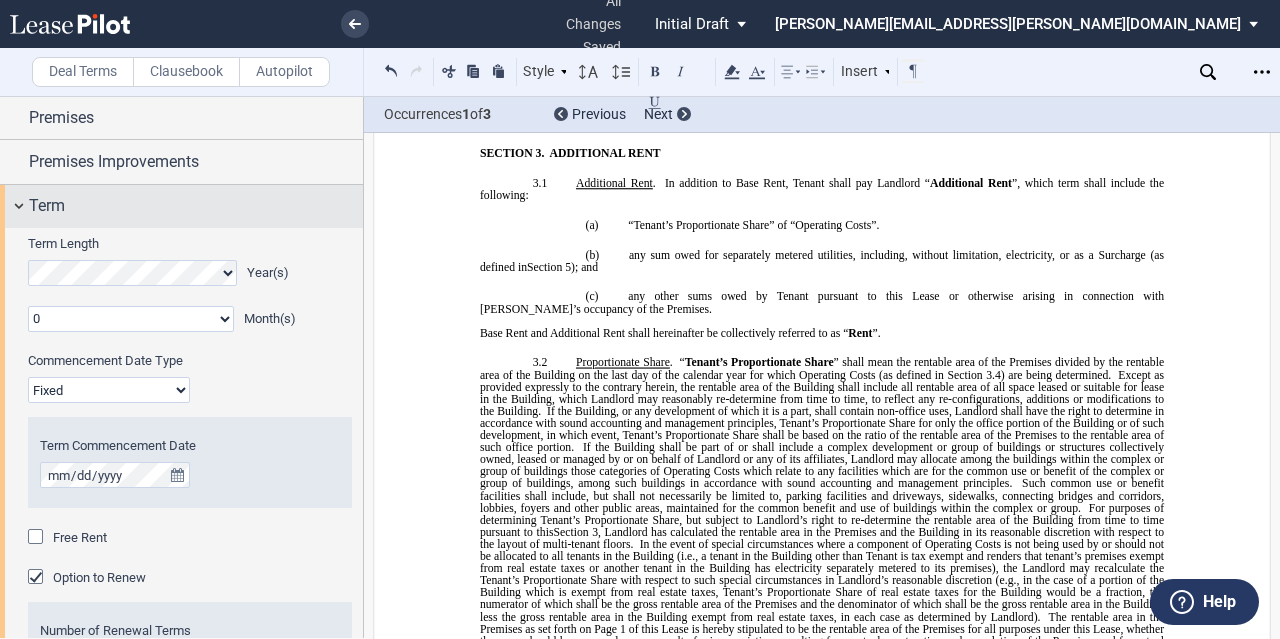 click on "Term" at bounding box center [196, 206] 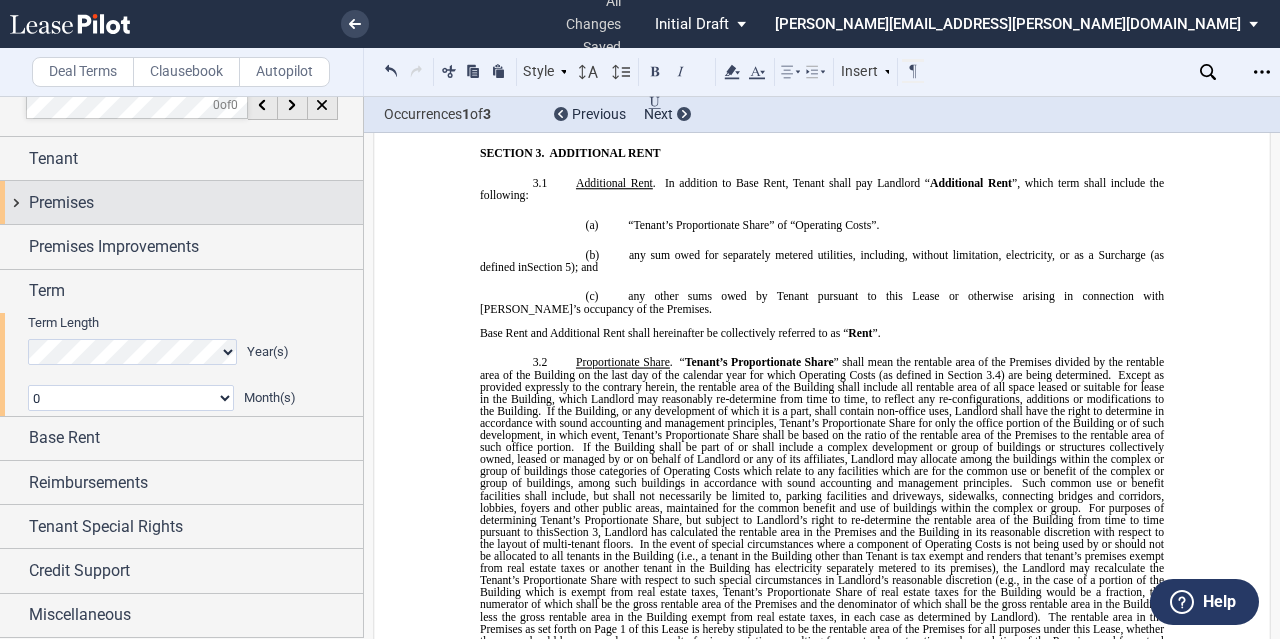 scroll, scrollTop: 0, scrollLeft: 0, axis: both 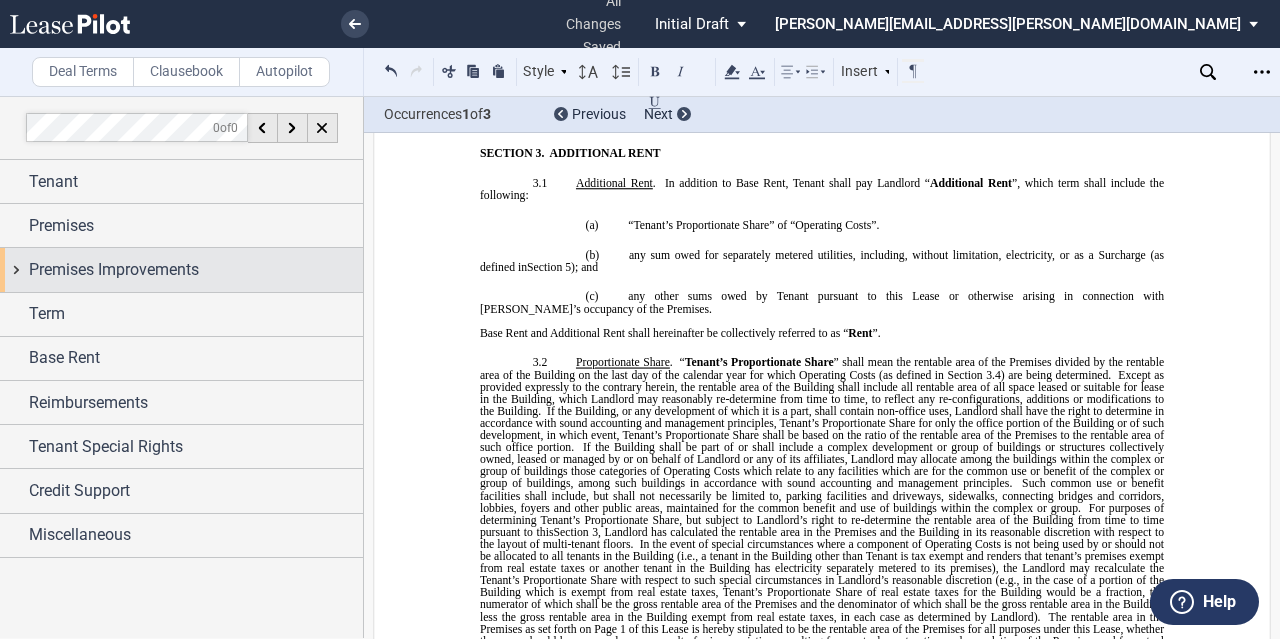 click on "Premises Improvements" at bounding box center [114, 270] 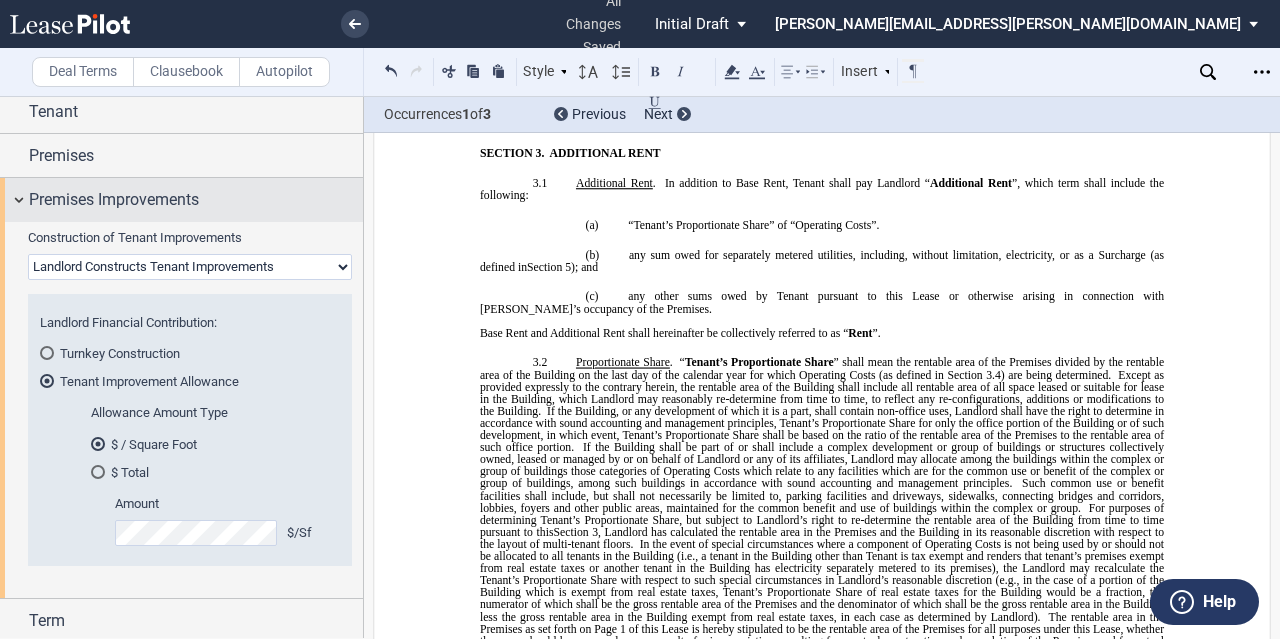 scroll, scrollTop: 100, scrollLeft: 0, axis: vertical 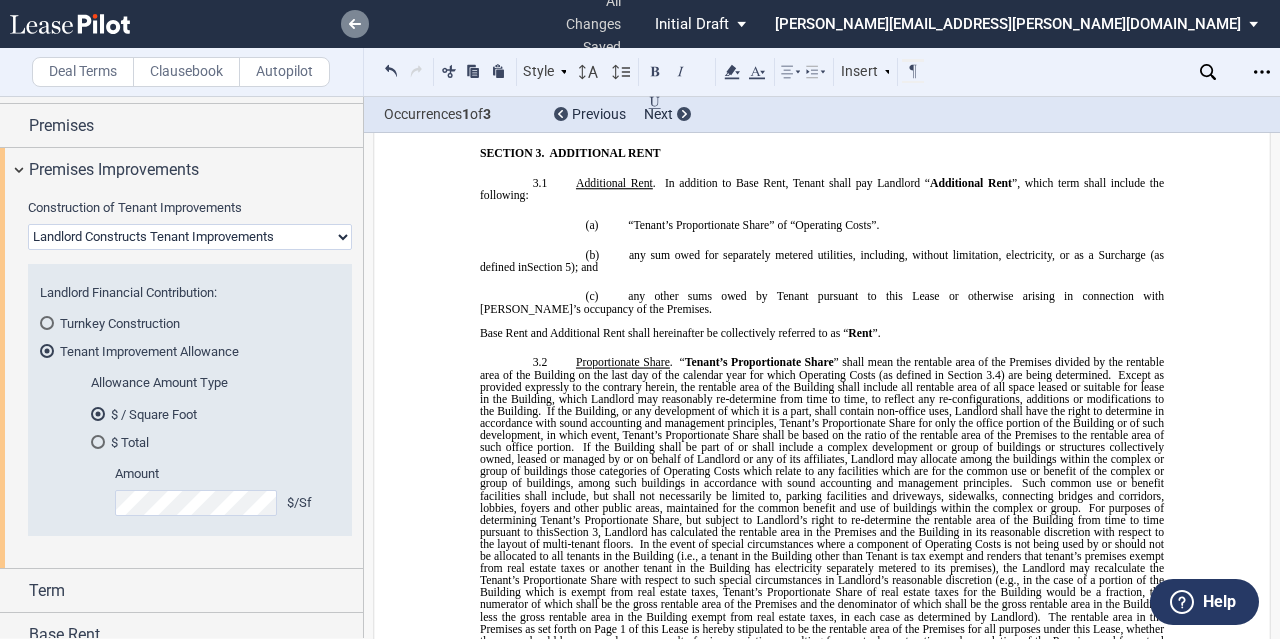 click 